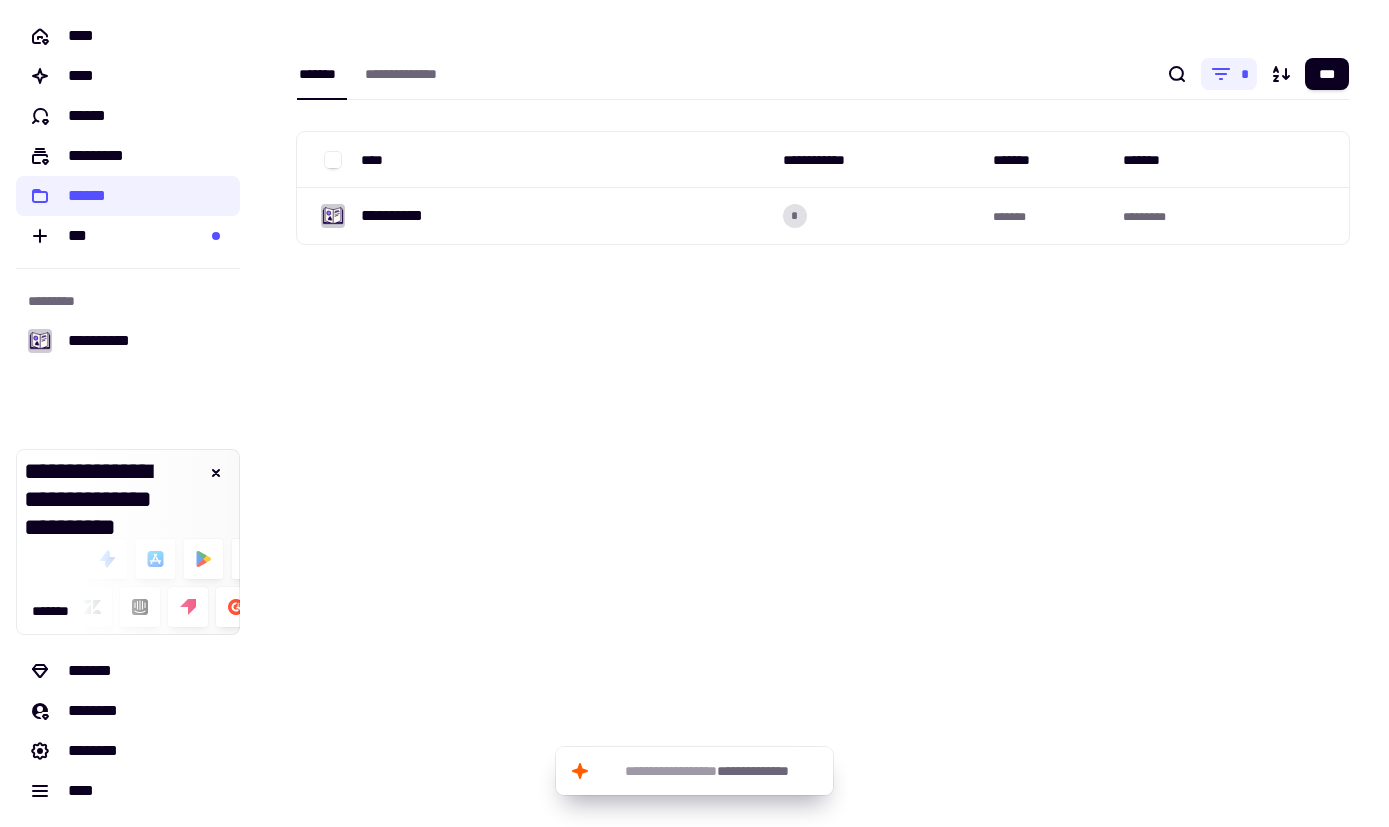 scroll, scrollTop: 0, scrollLeft: 0, axis: both 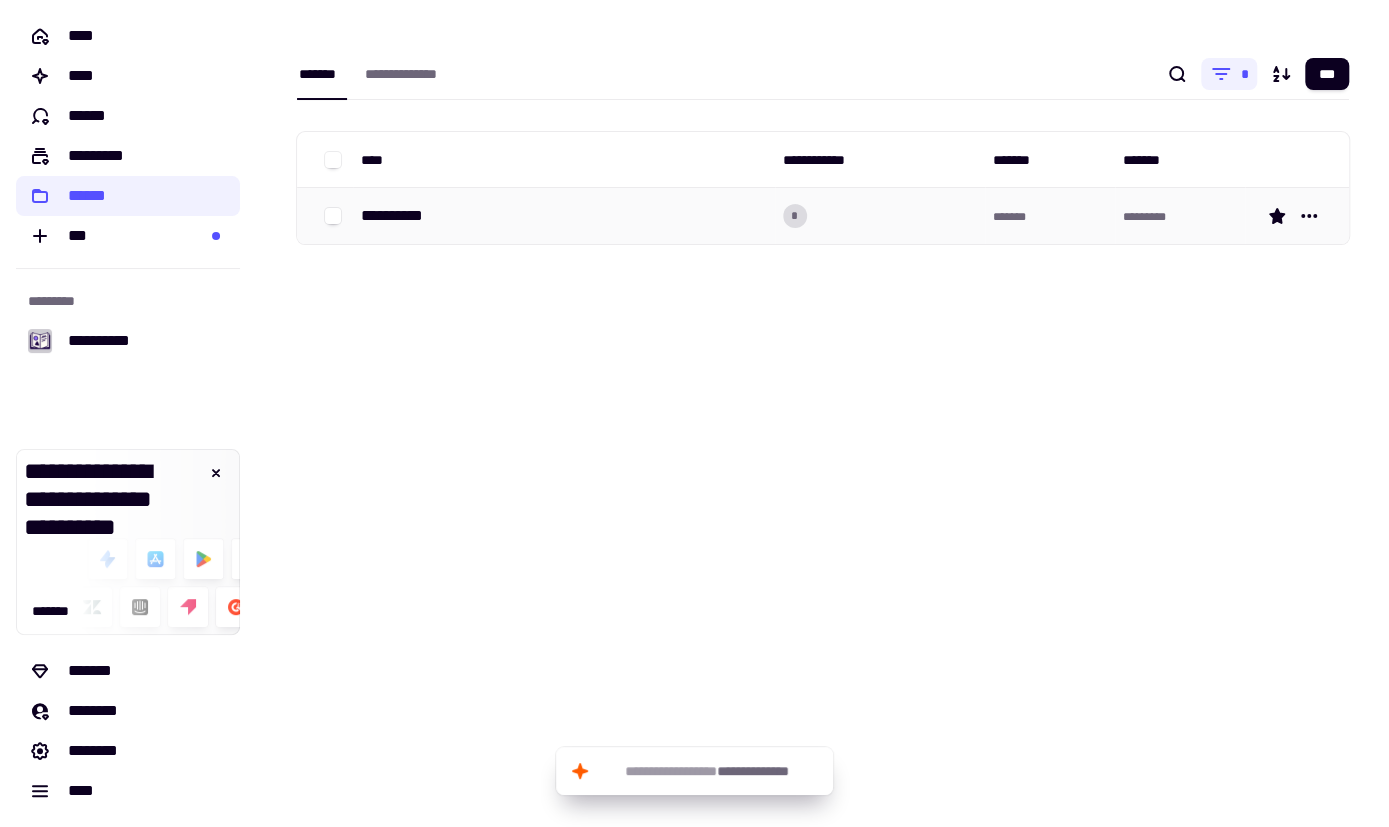 click on "**********" at bounding box center [399, 216] 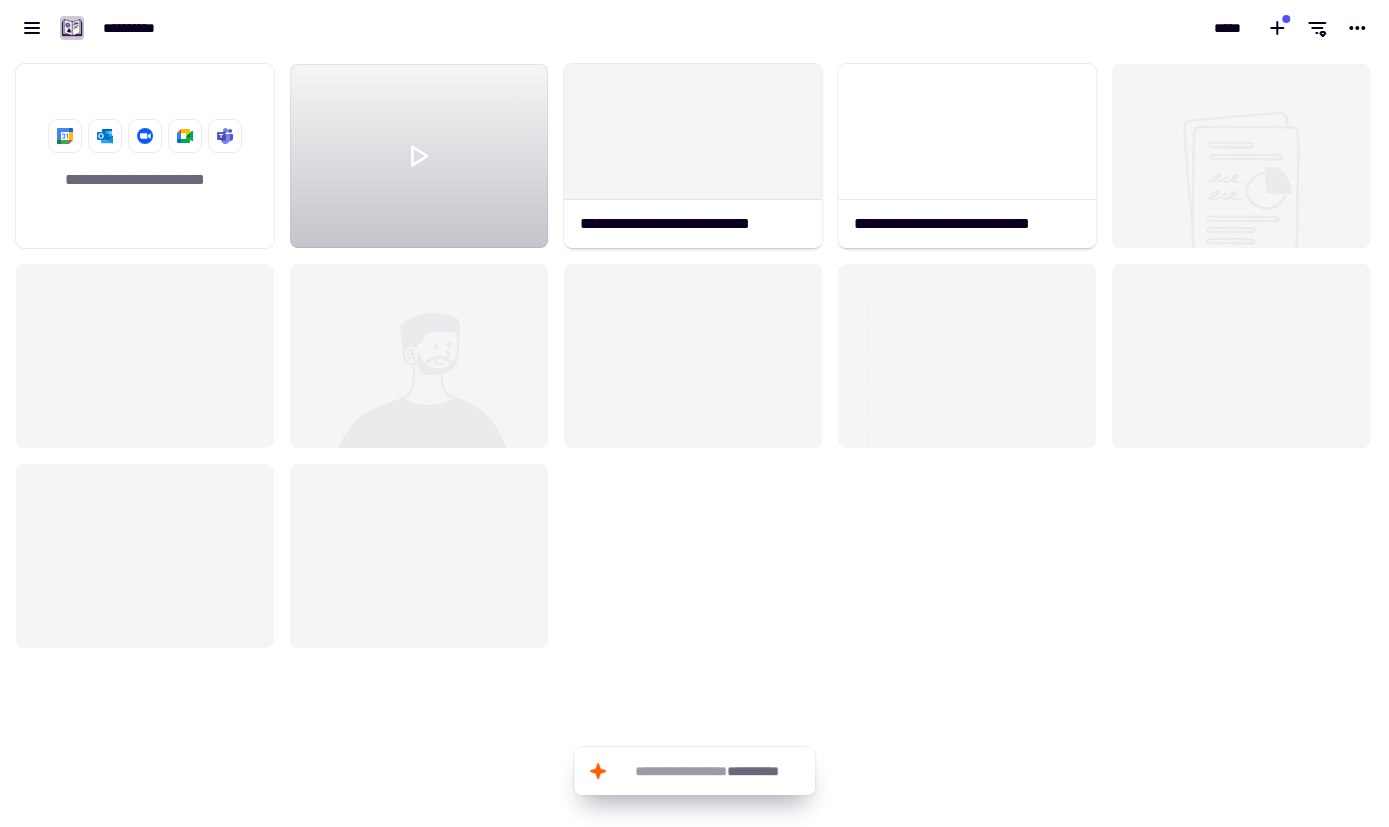 scroll, scrollTop: 771, scrollLeft: 1388, axis: both 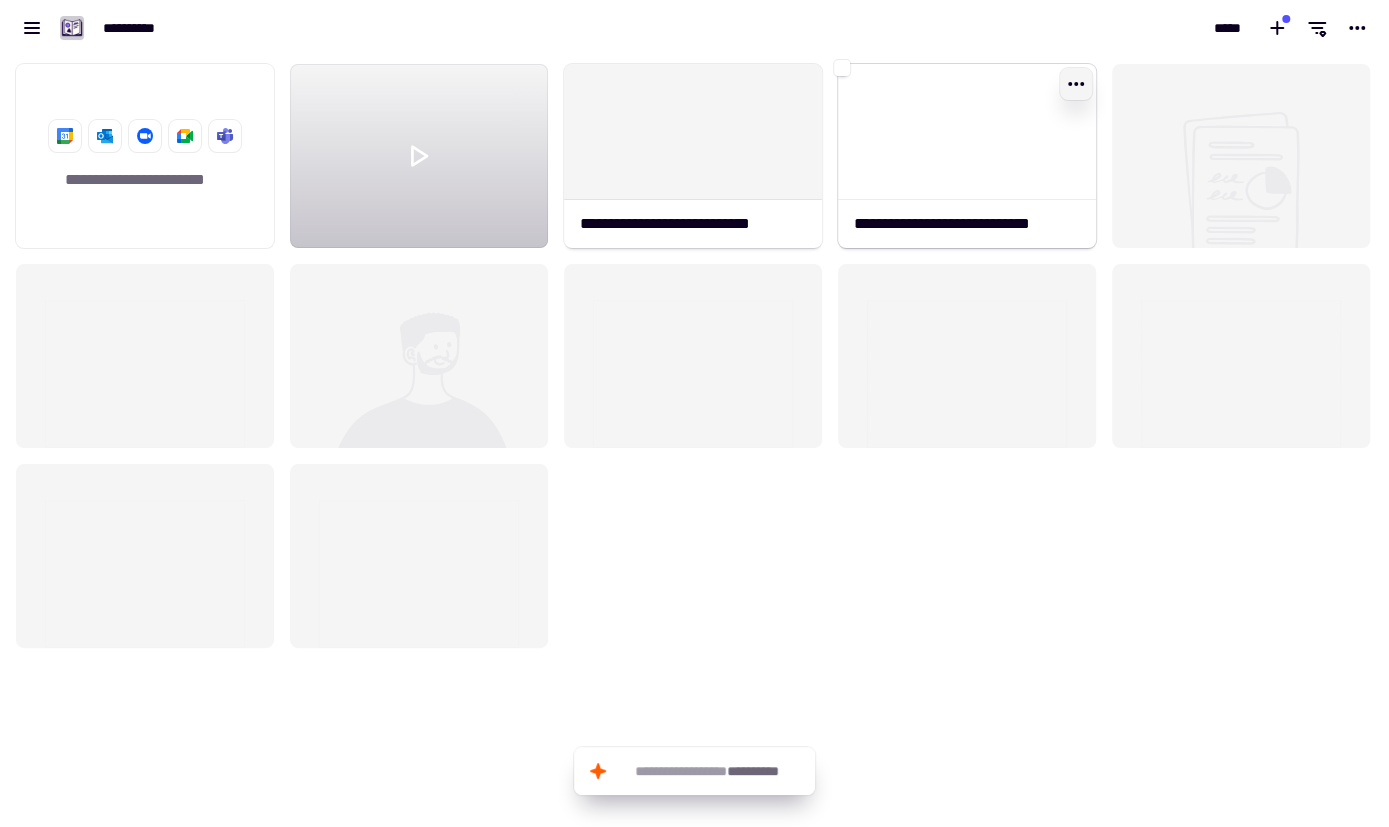 click 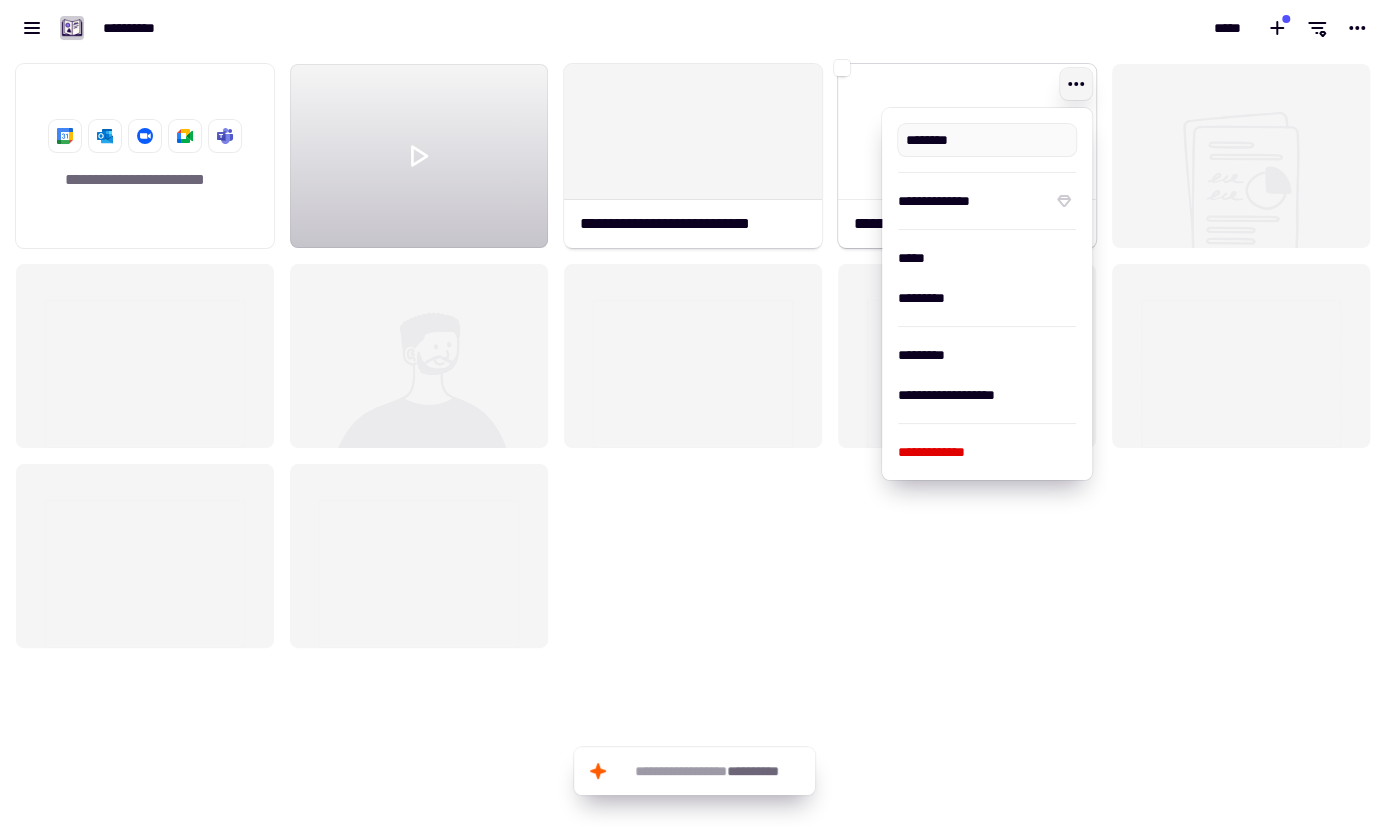 type on "**********" 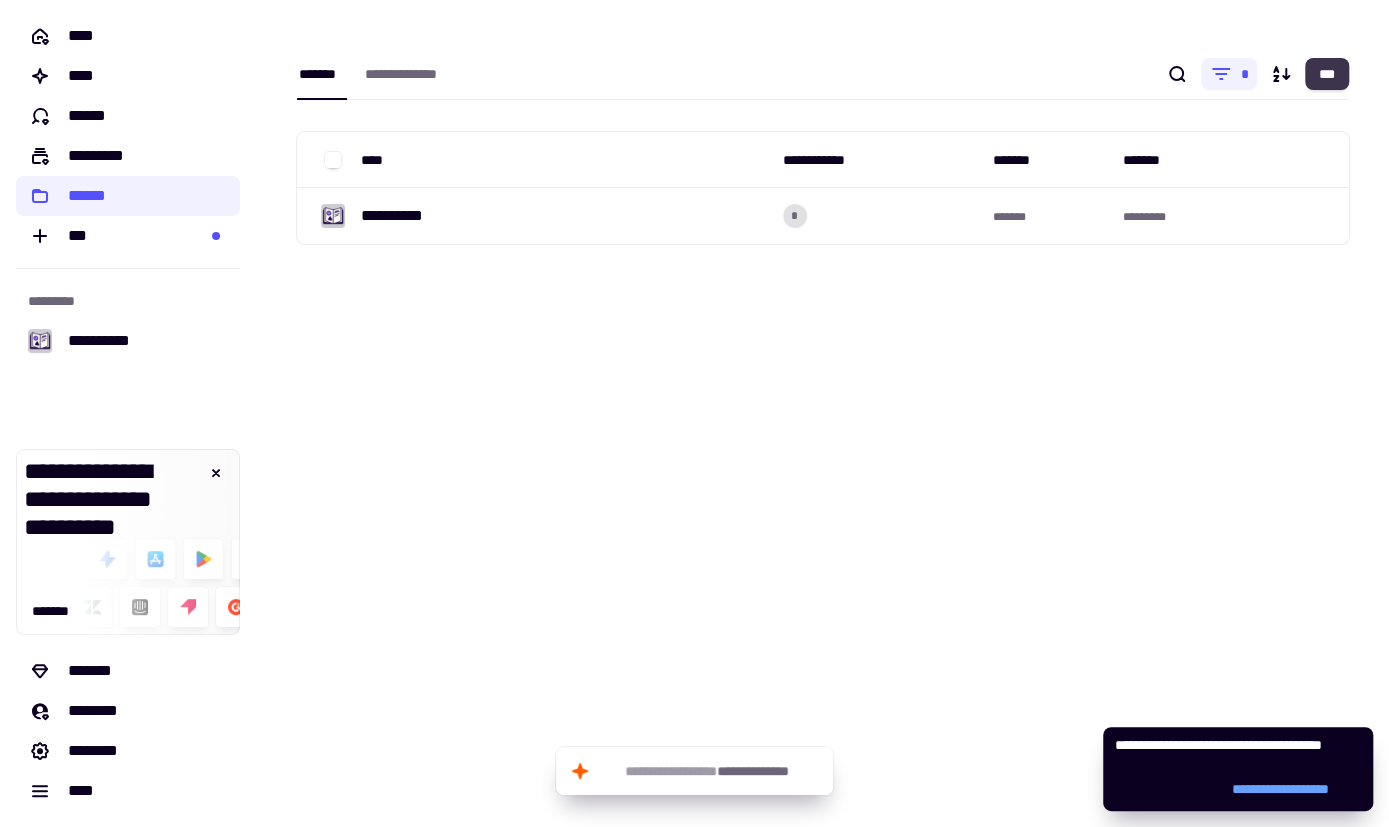 click on "***" 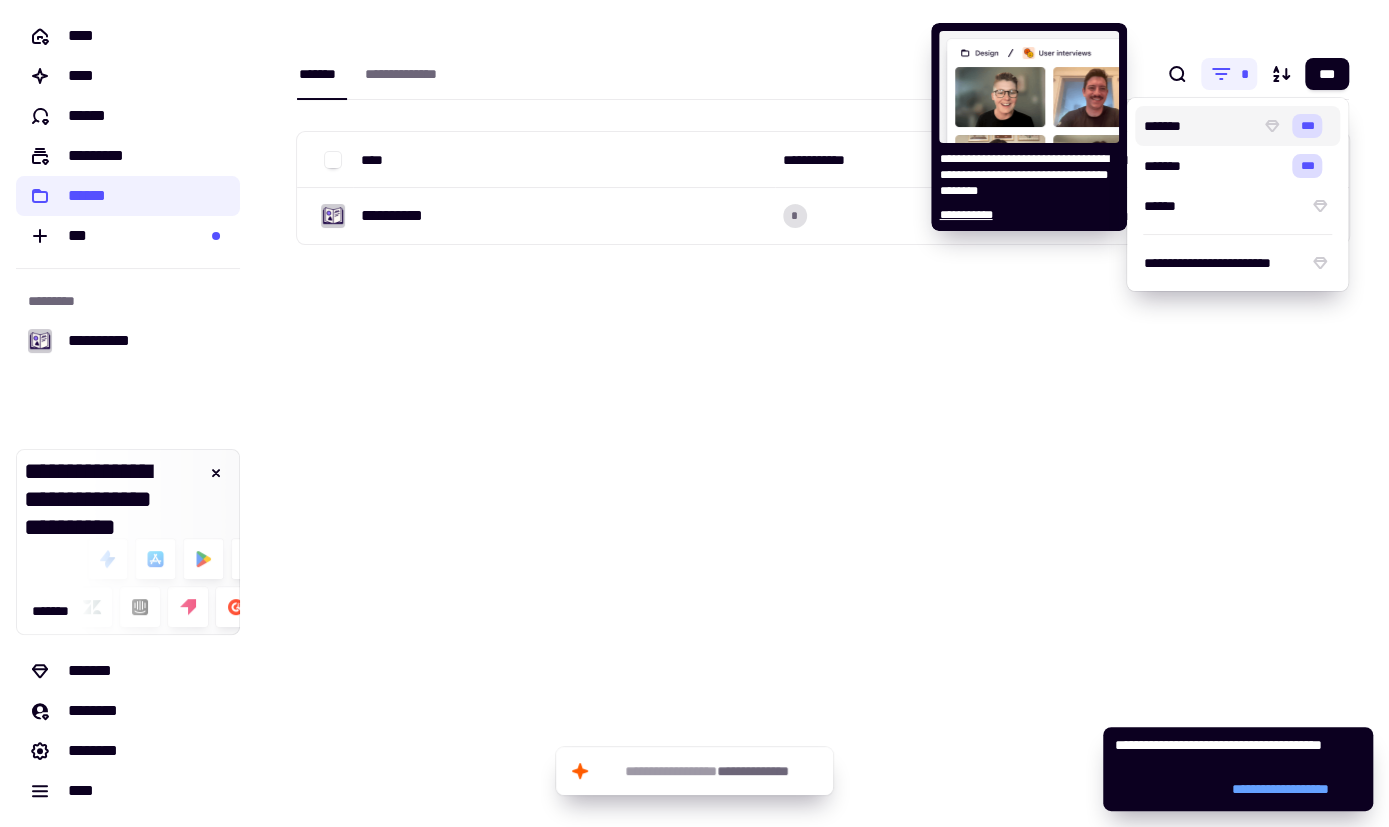 click on "*******" at bounding box center (1197, 126) 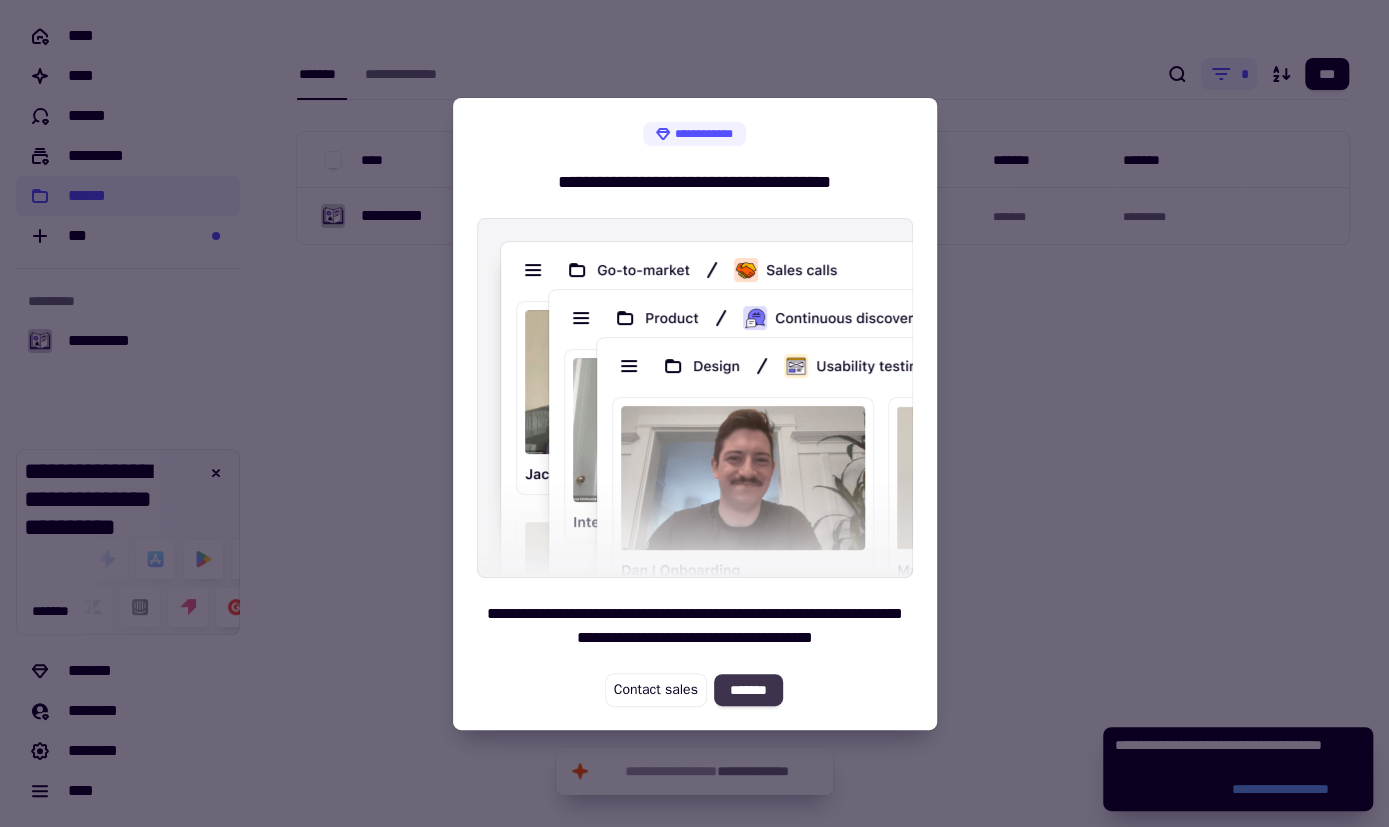 click on "*******" 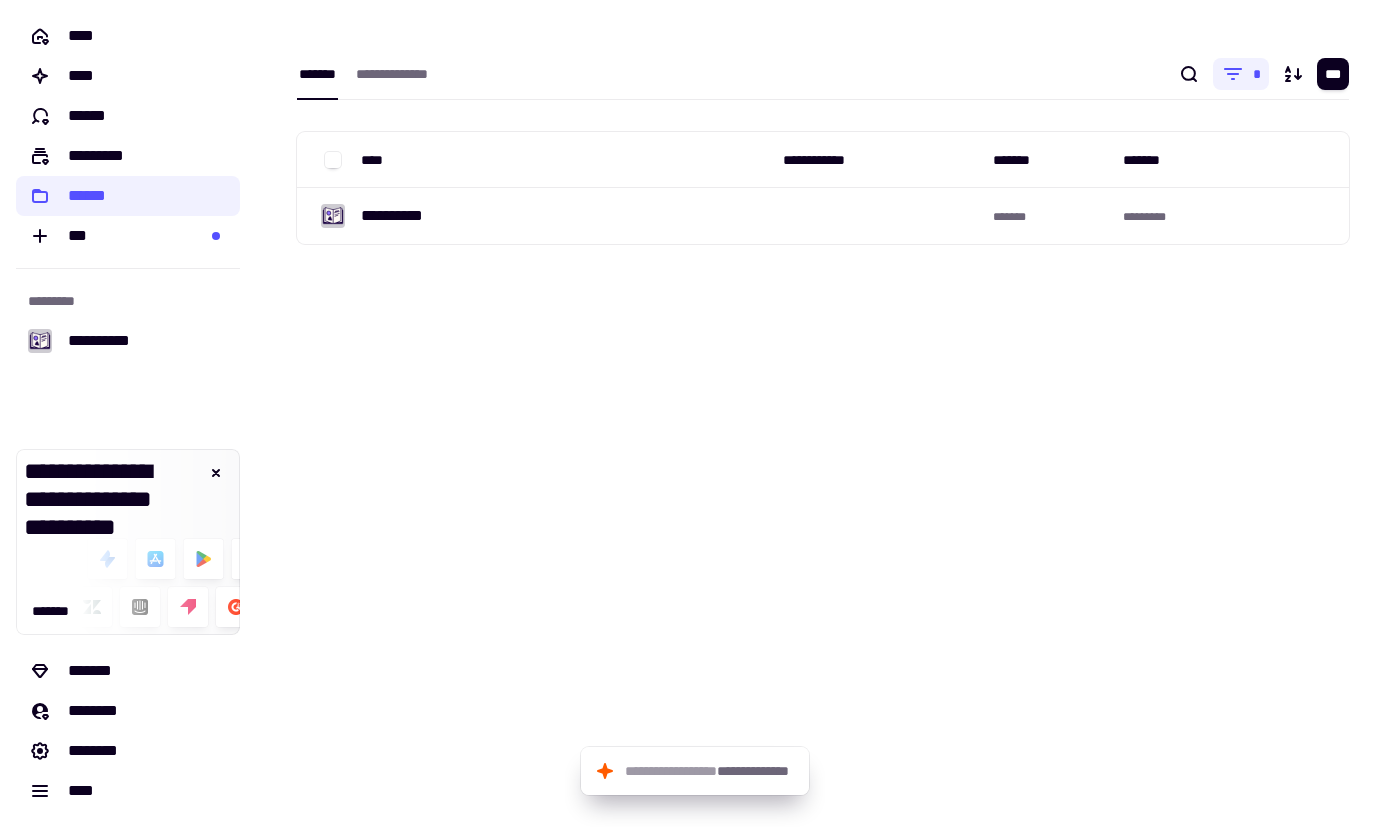 scroll, scrollTop: 0, scrollLeft: 0, axis: both 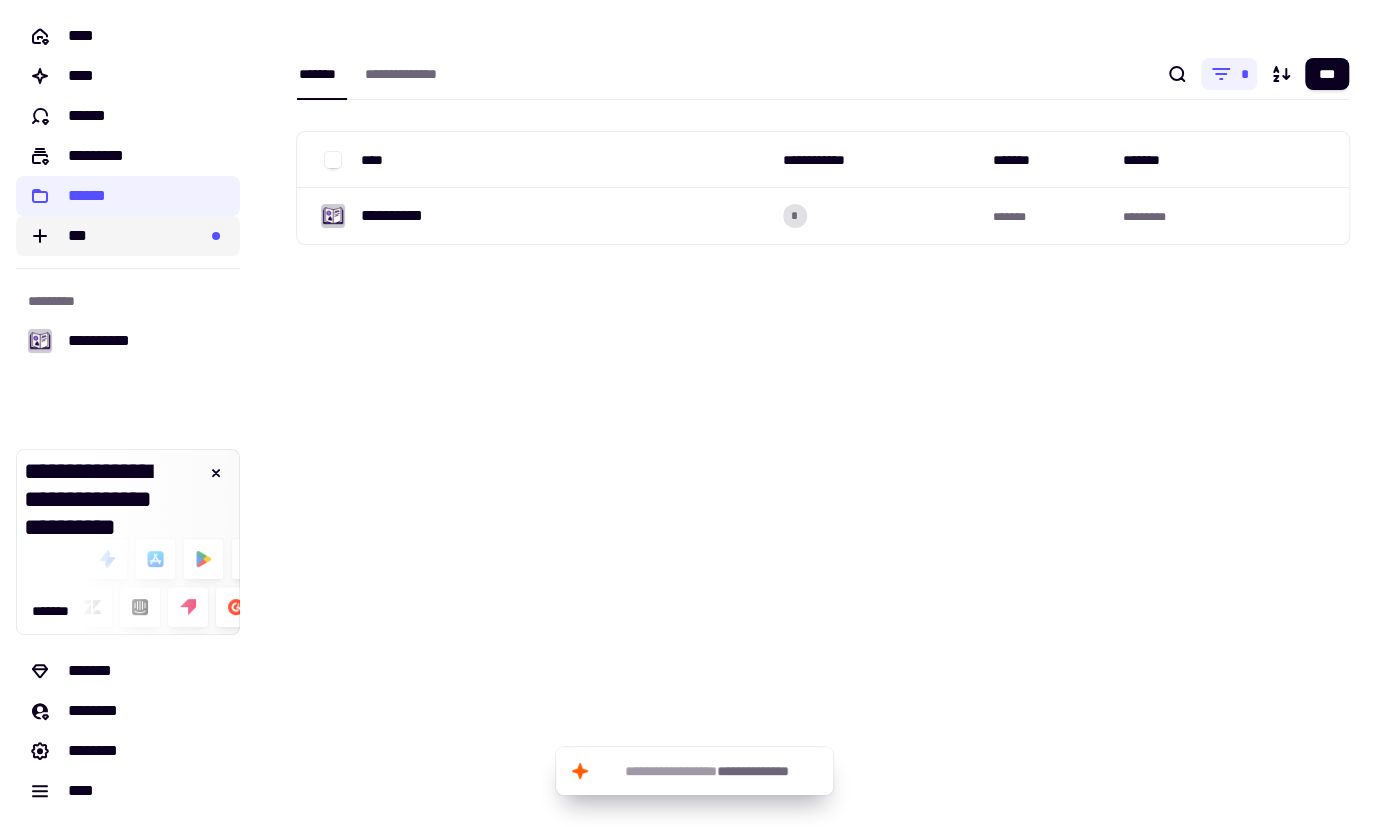 click on "***" 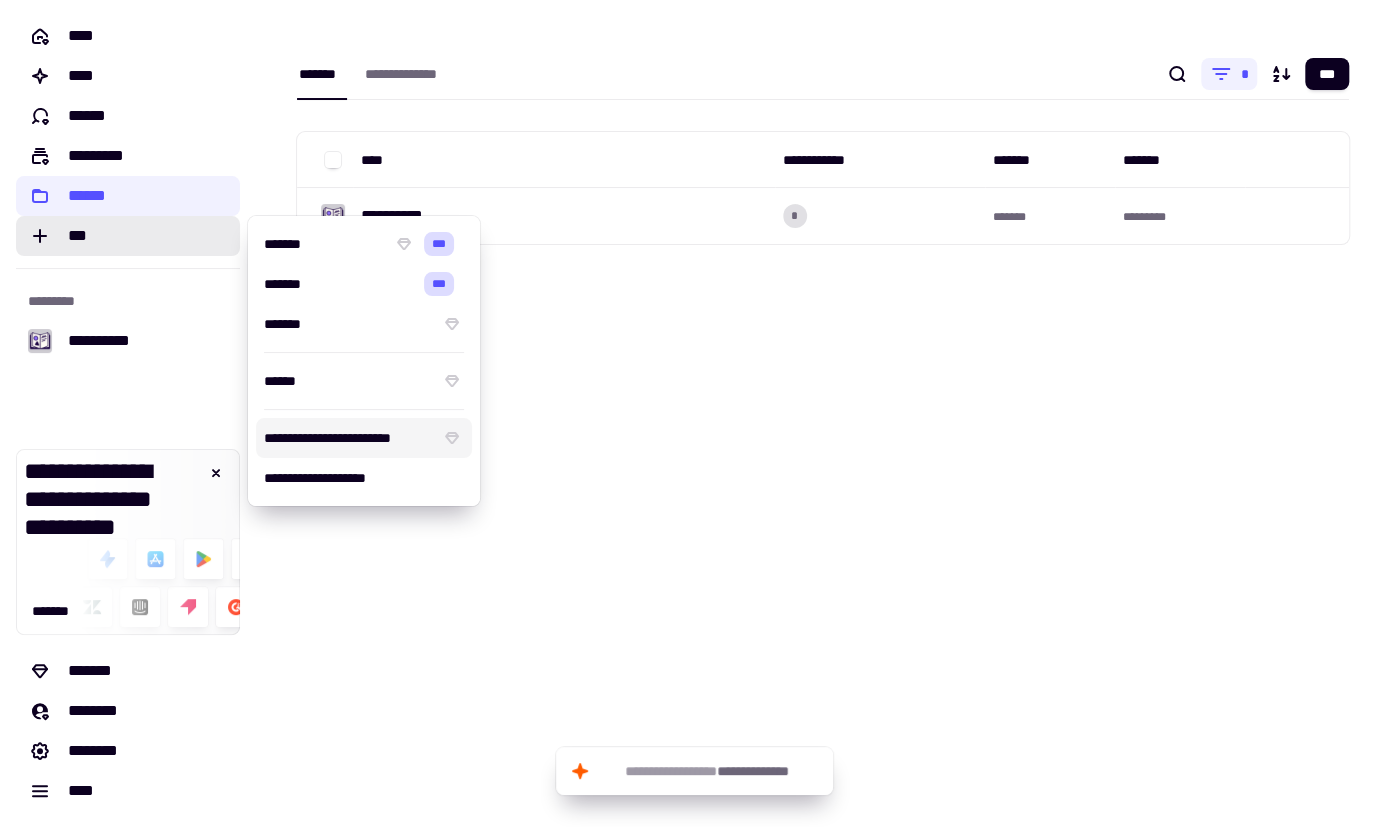 click on "**********" at bounding box center [348, 438] 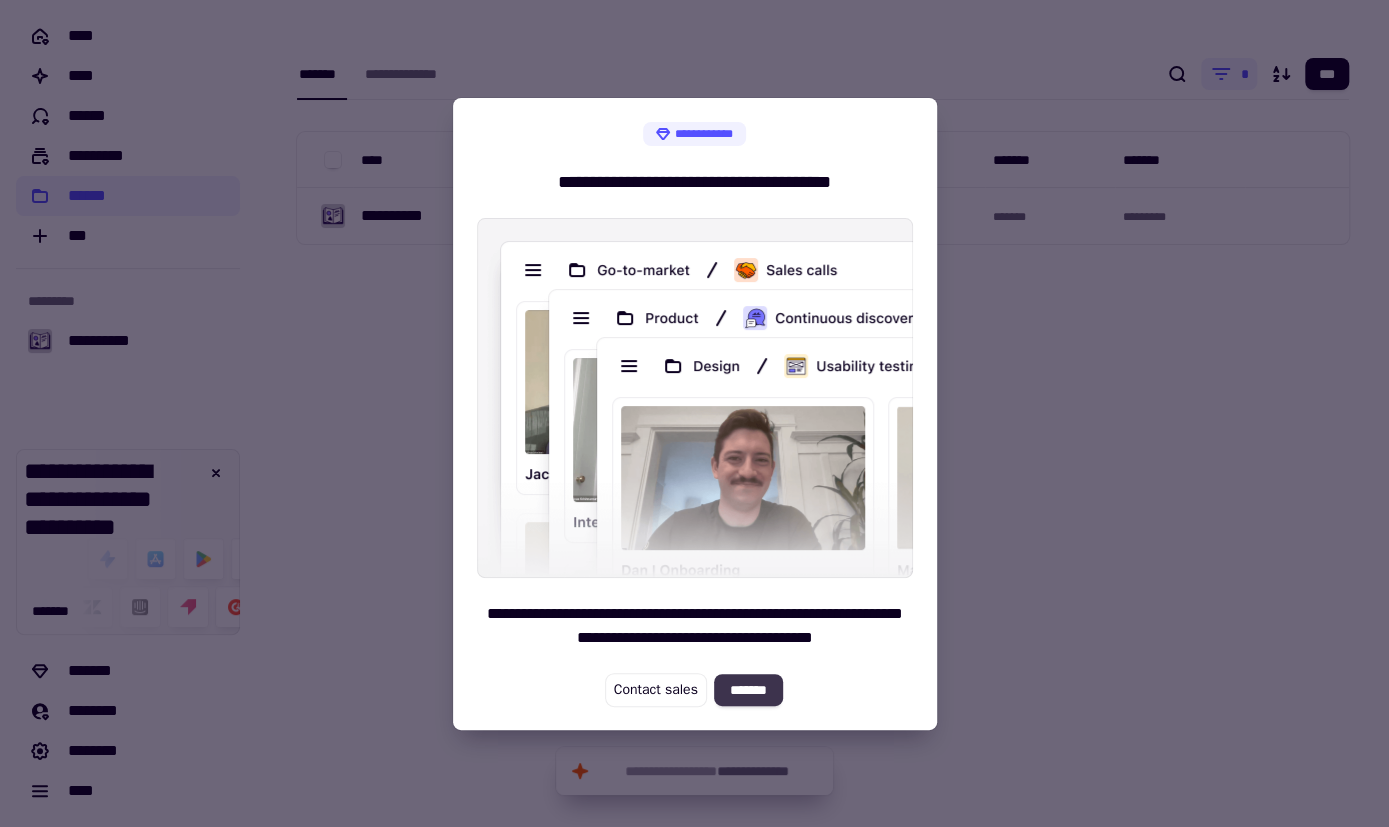 click on "*******" 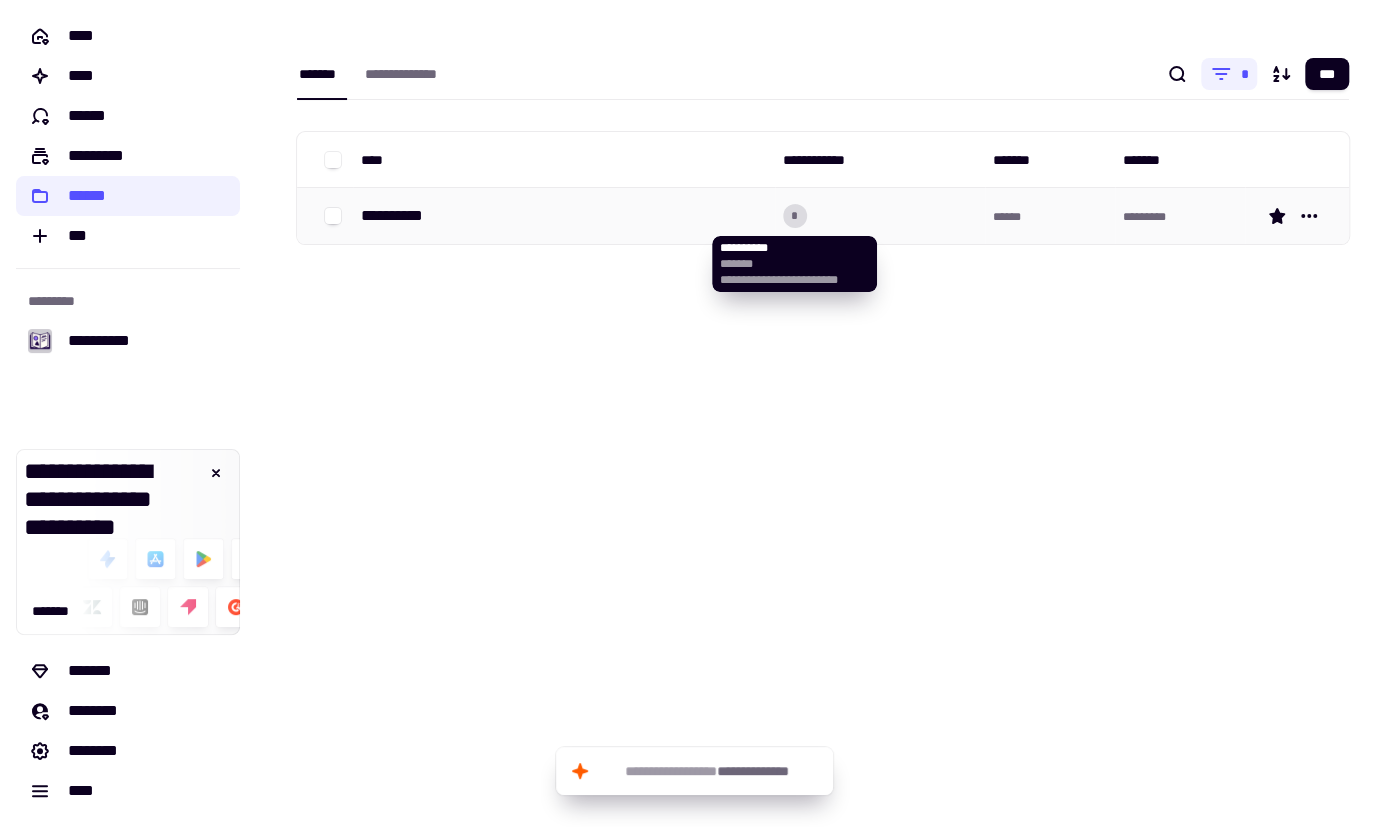 click on "*" at bounding box center (795, 216) 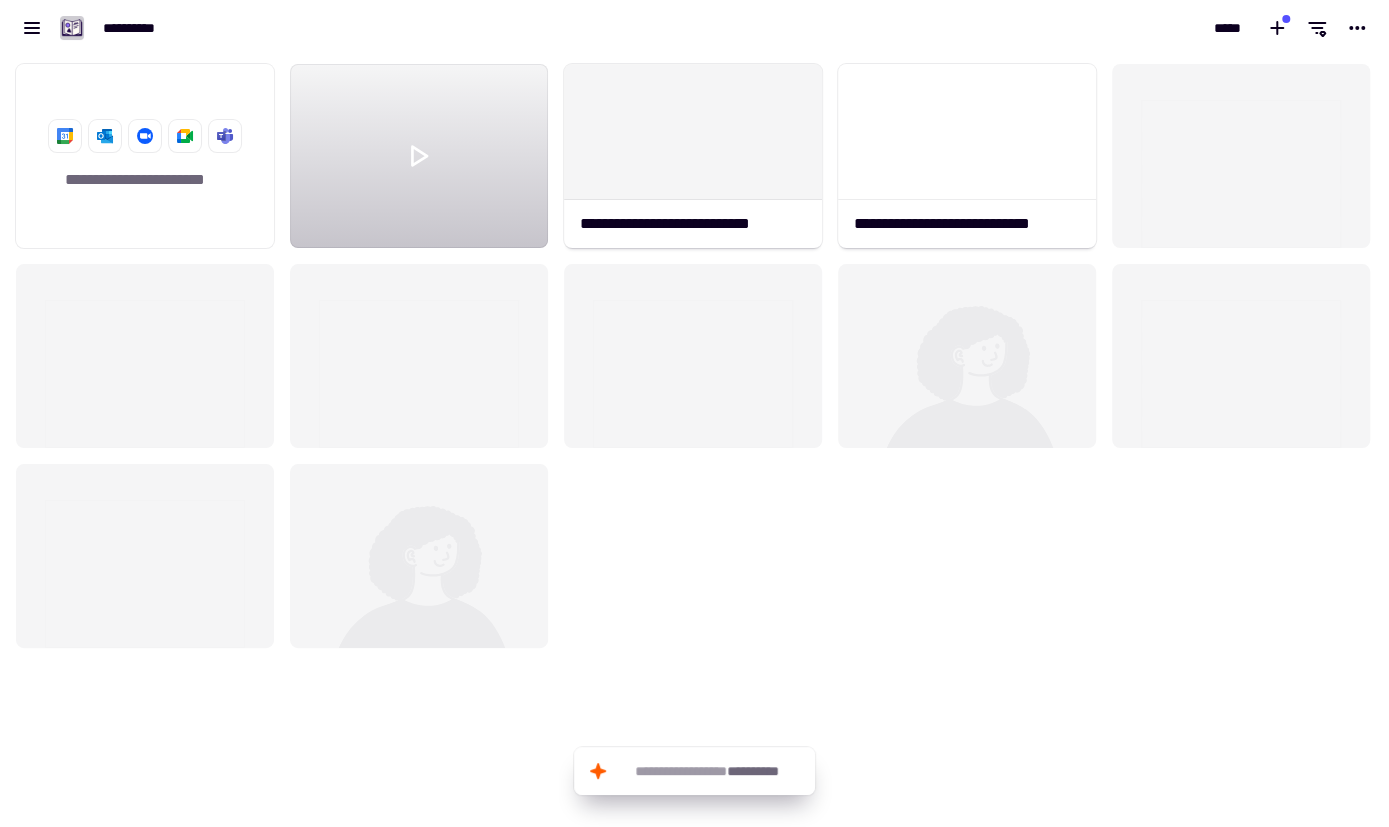 scroll, scrollTop: 0, scrollLeft: 1, axis: horizontal 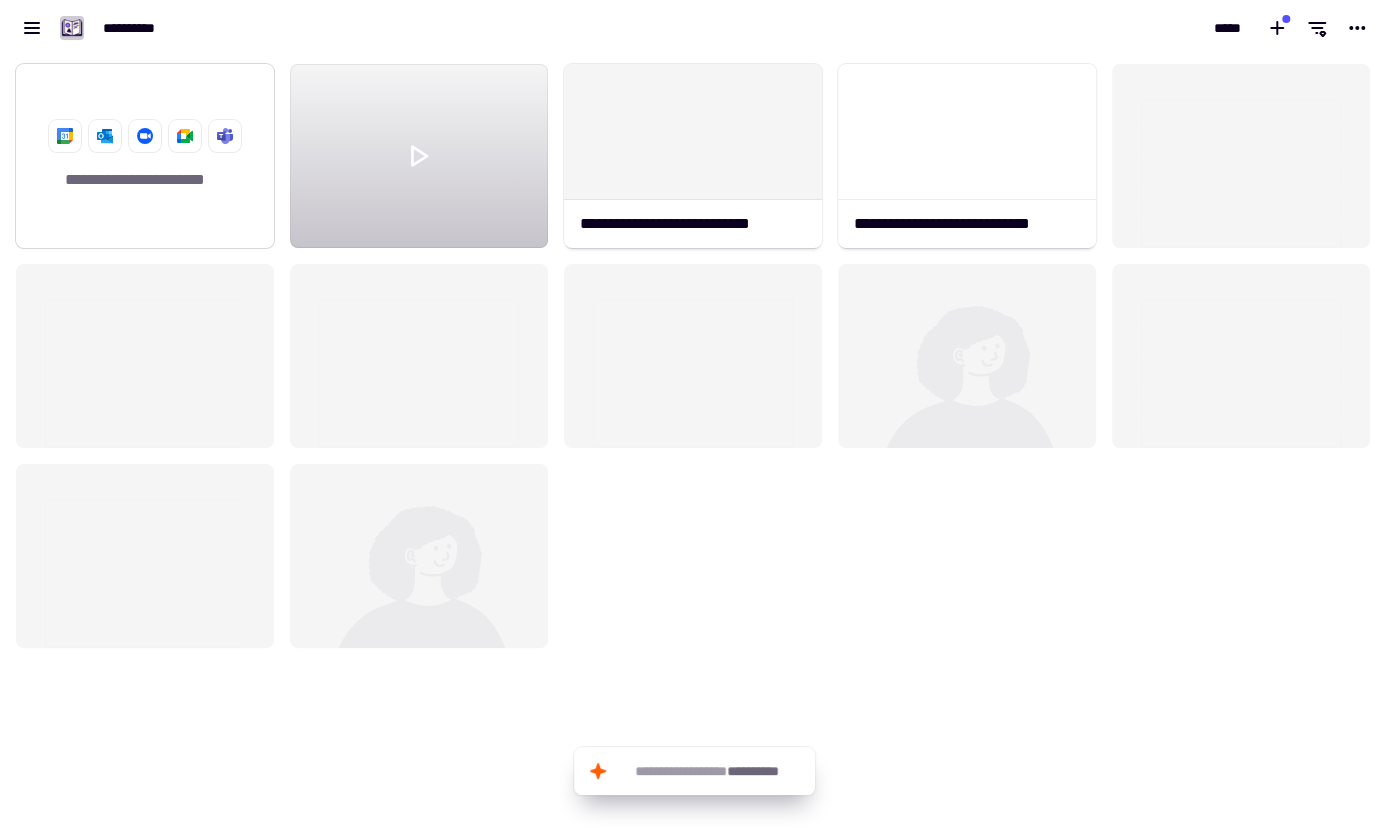 click on "**********" 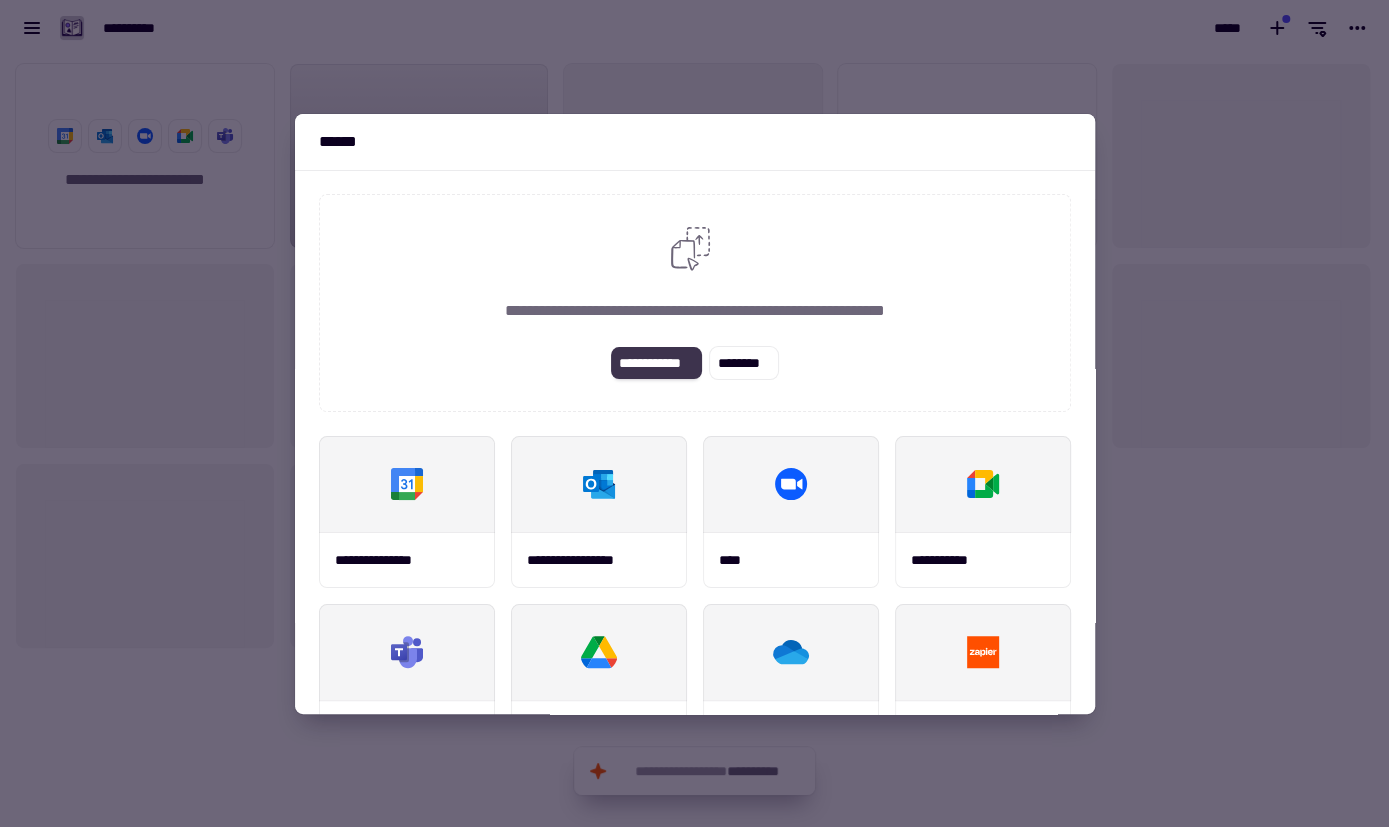 click on "**********" 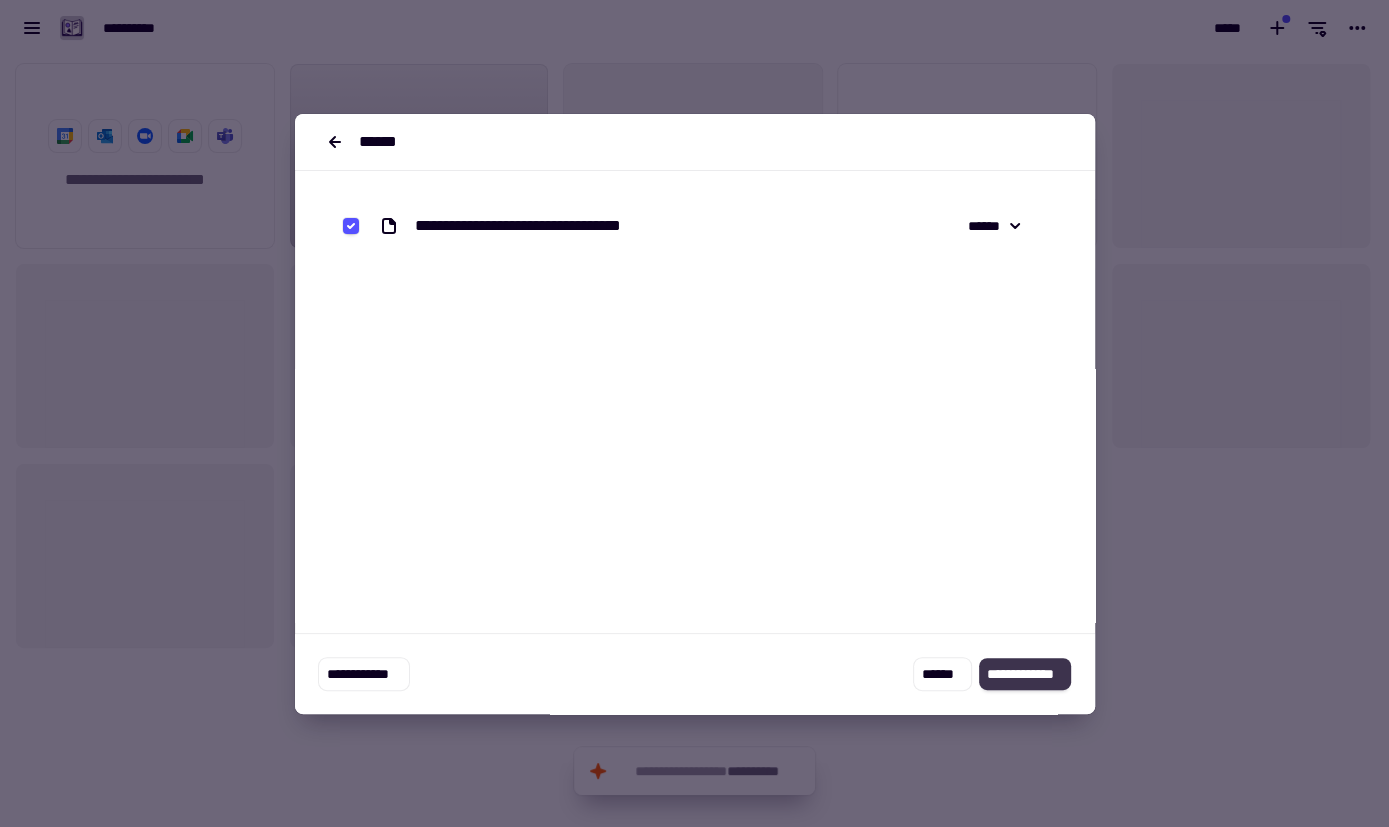 click on "**********" 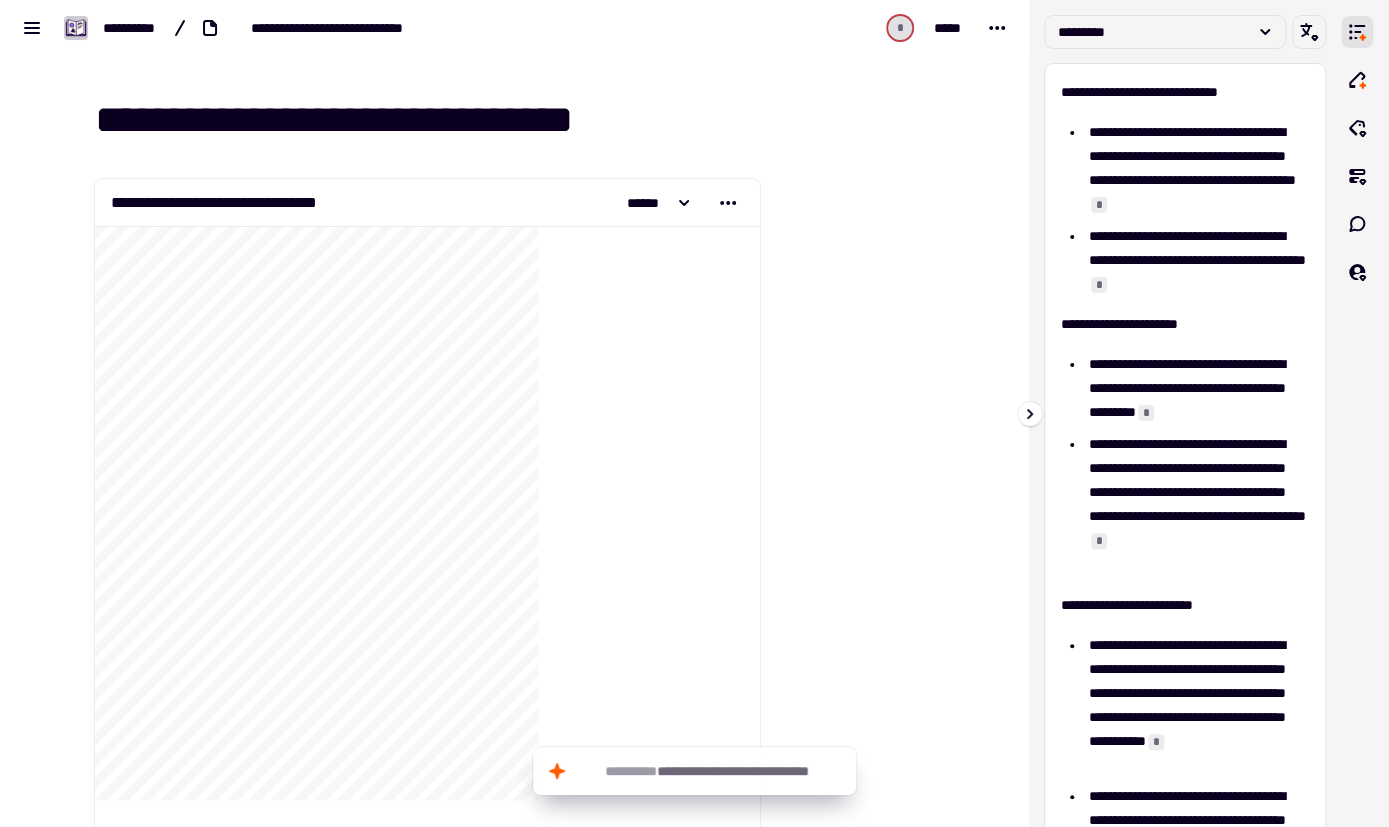 scroll, scrollTop: 784, scrollLeft: 0, axis: vertical 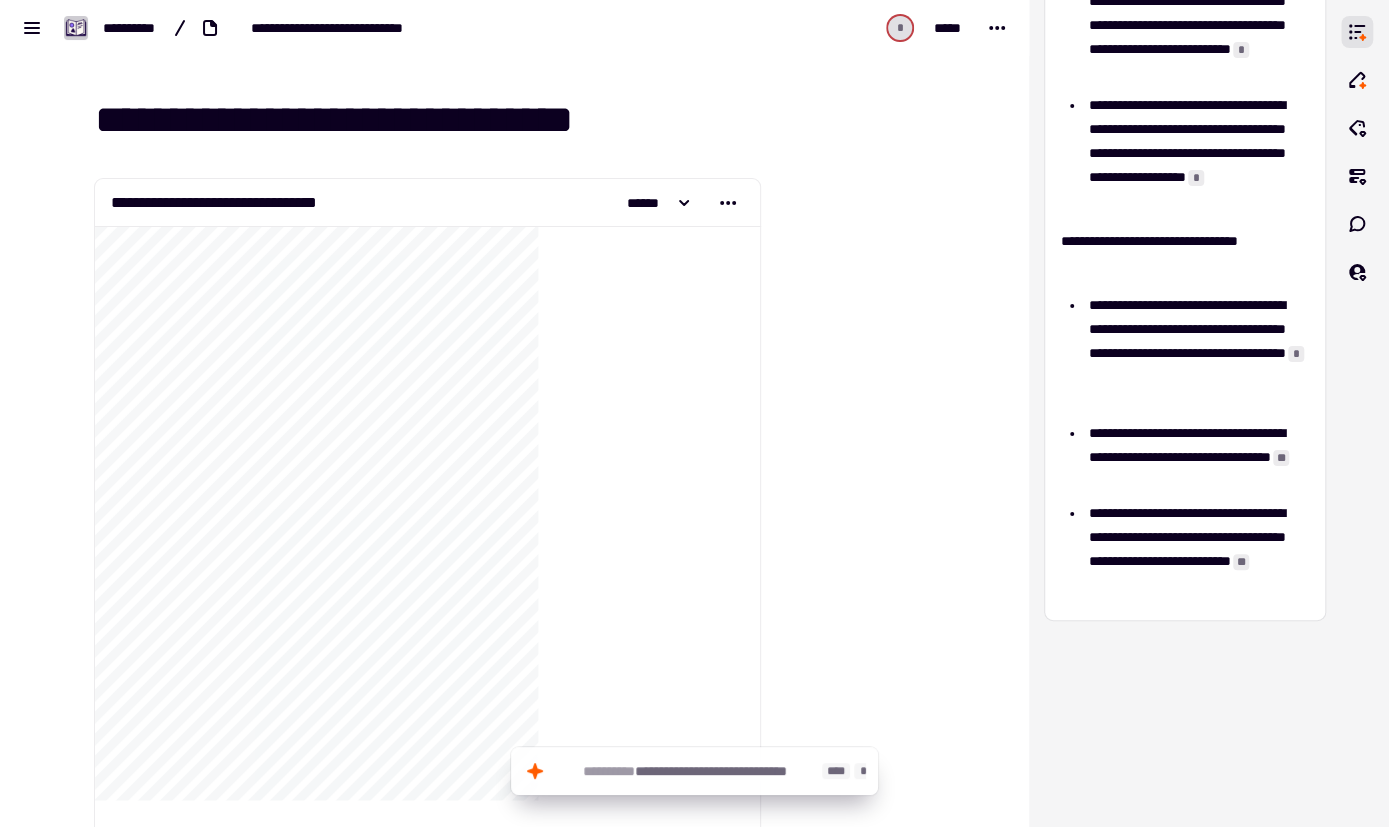click on "**********" 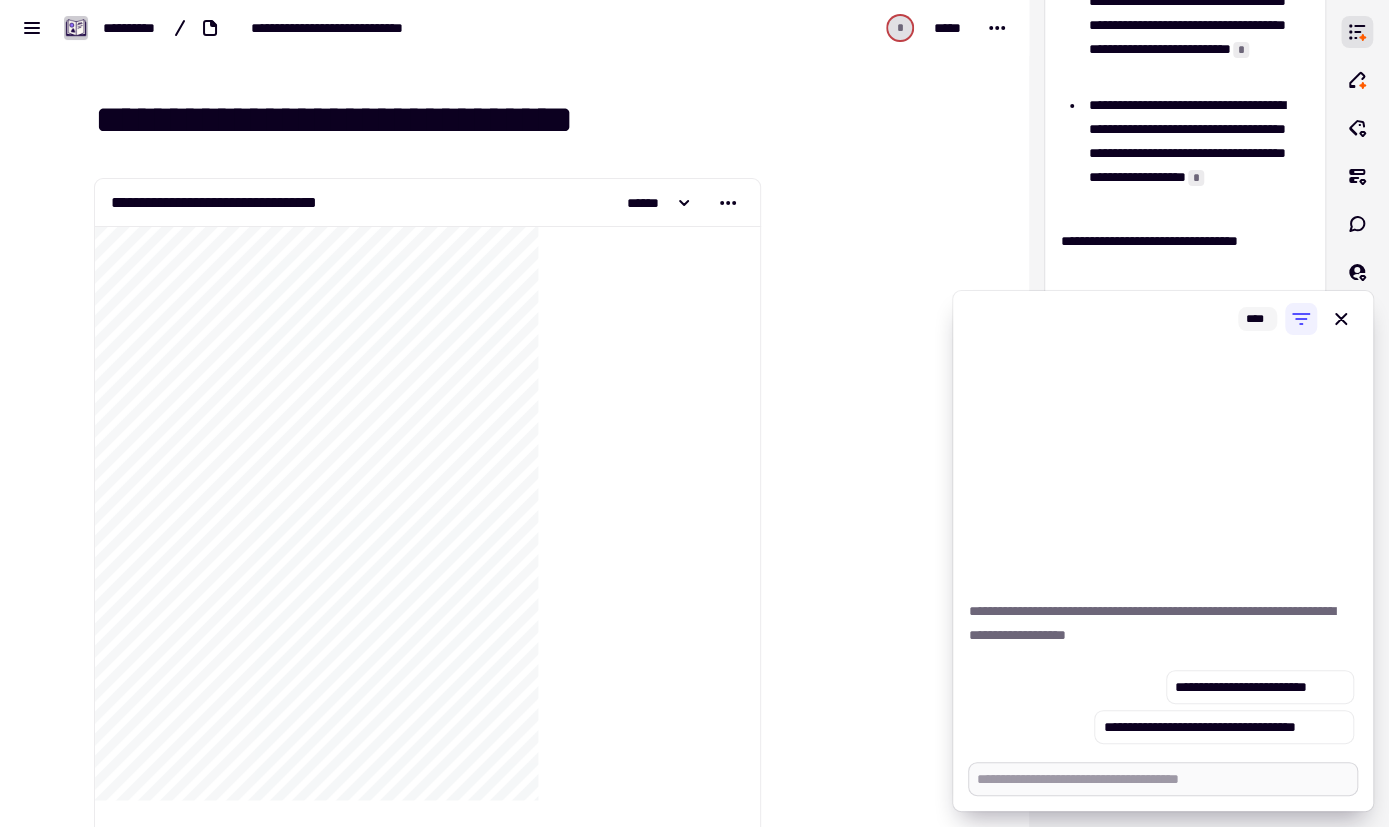click at bounding box center (1163, 779) 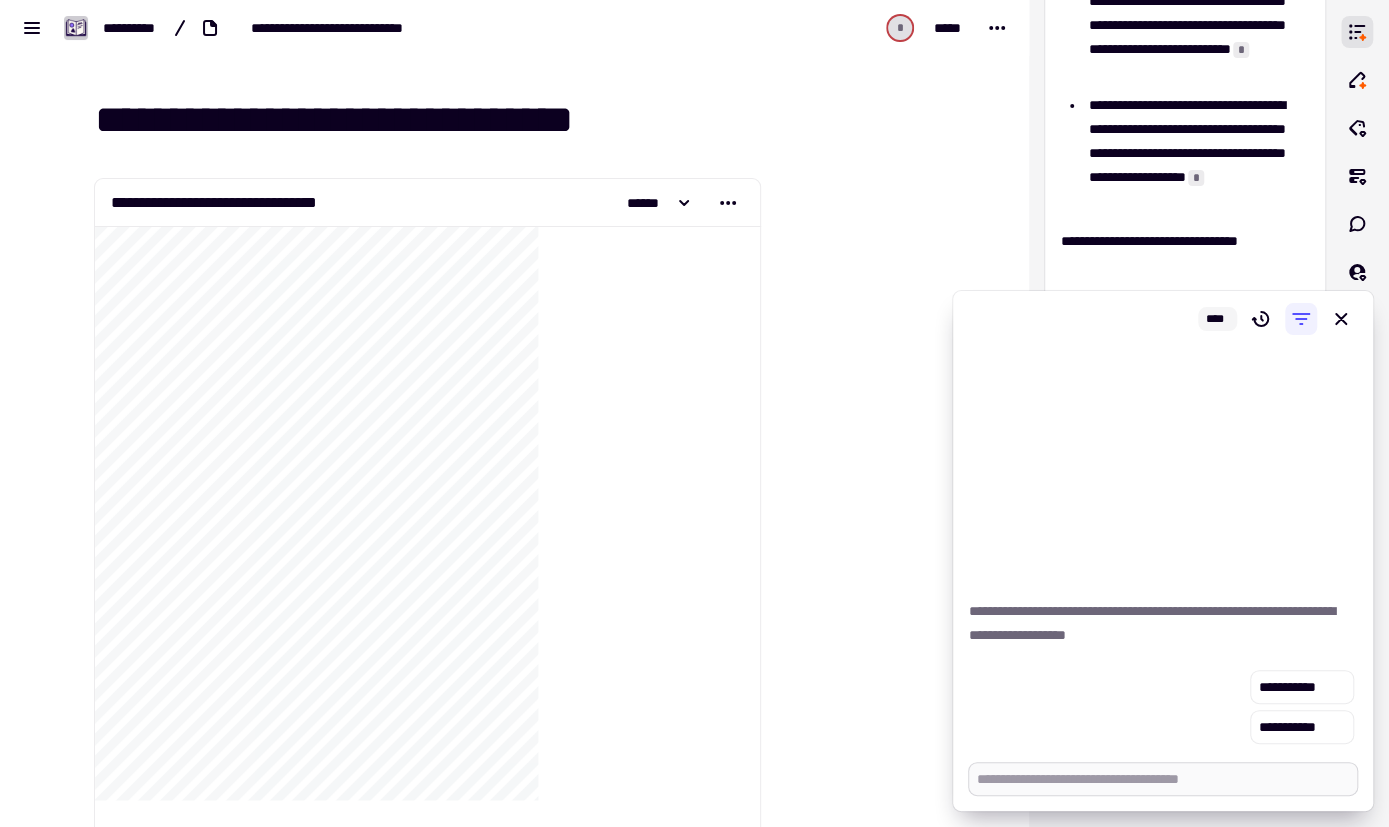 type on "*" 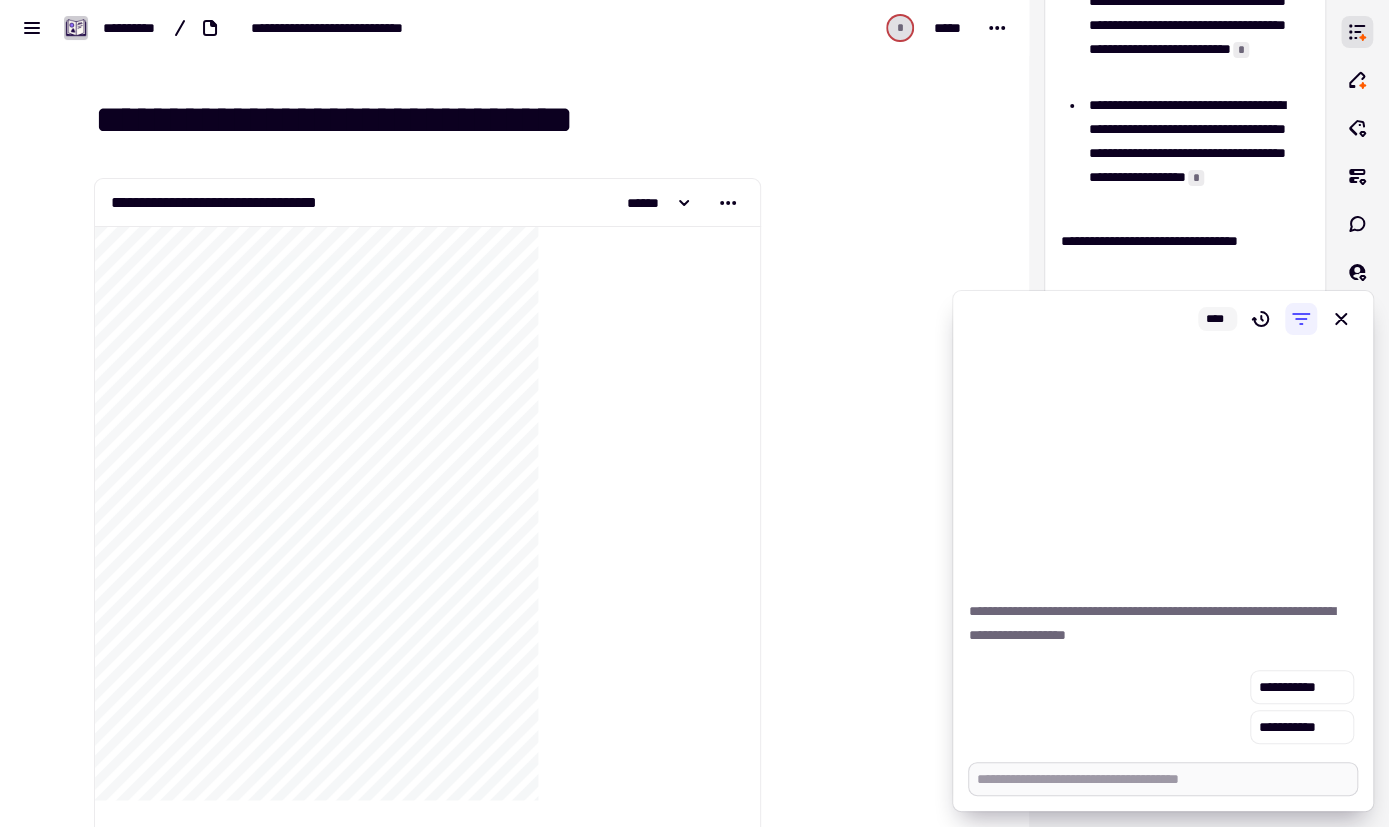 type on "*" 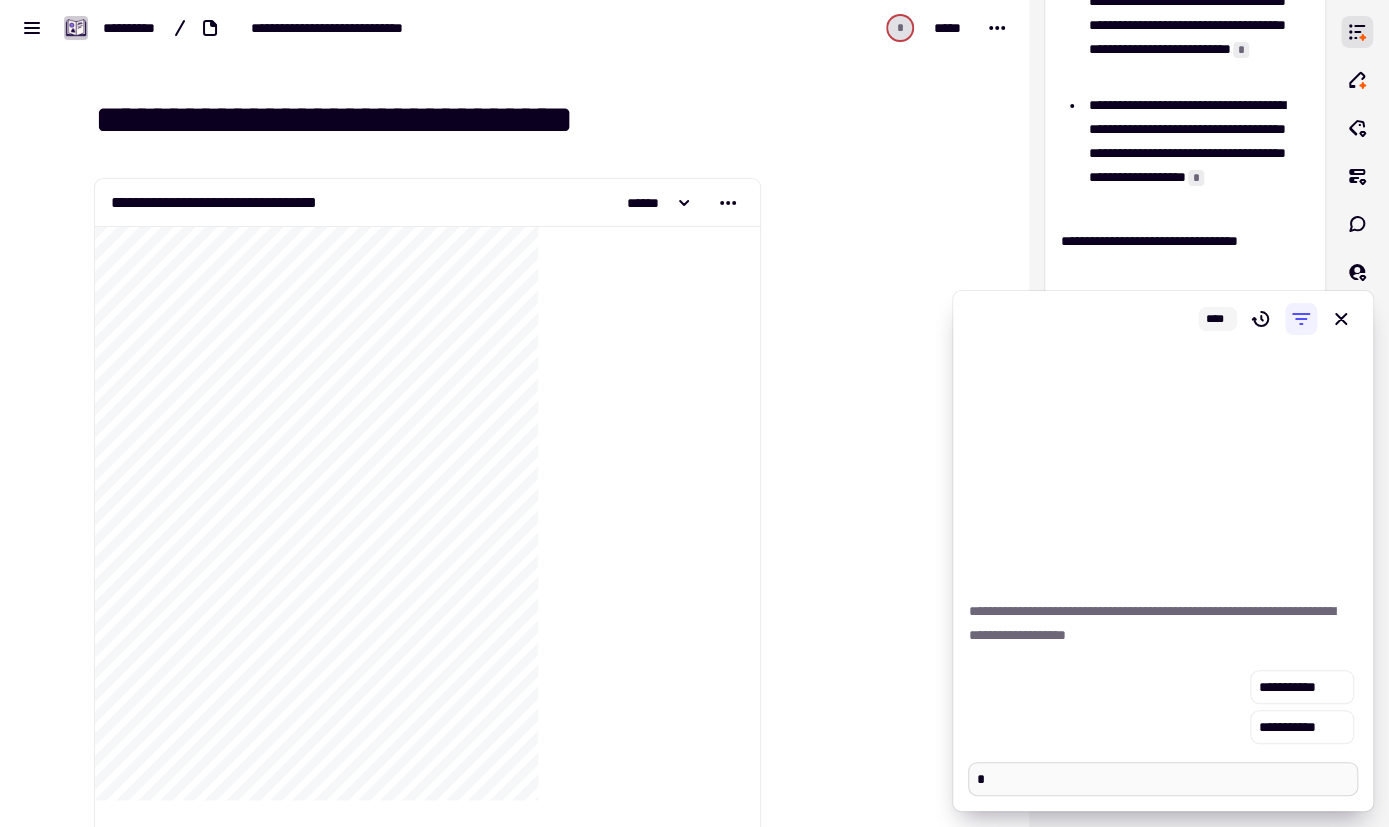 type on "*" 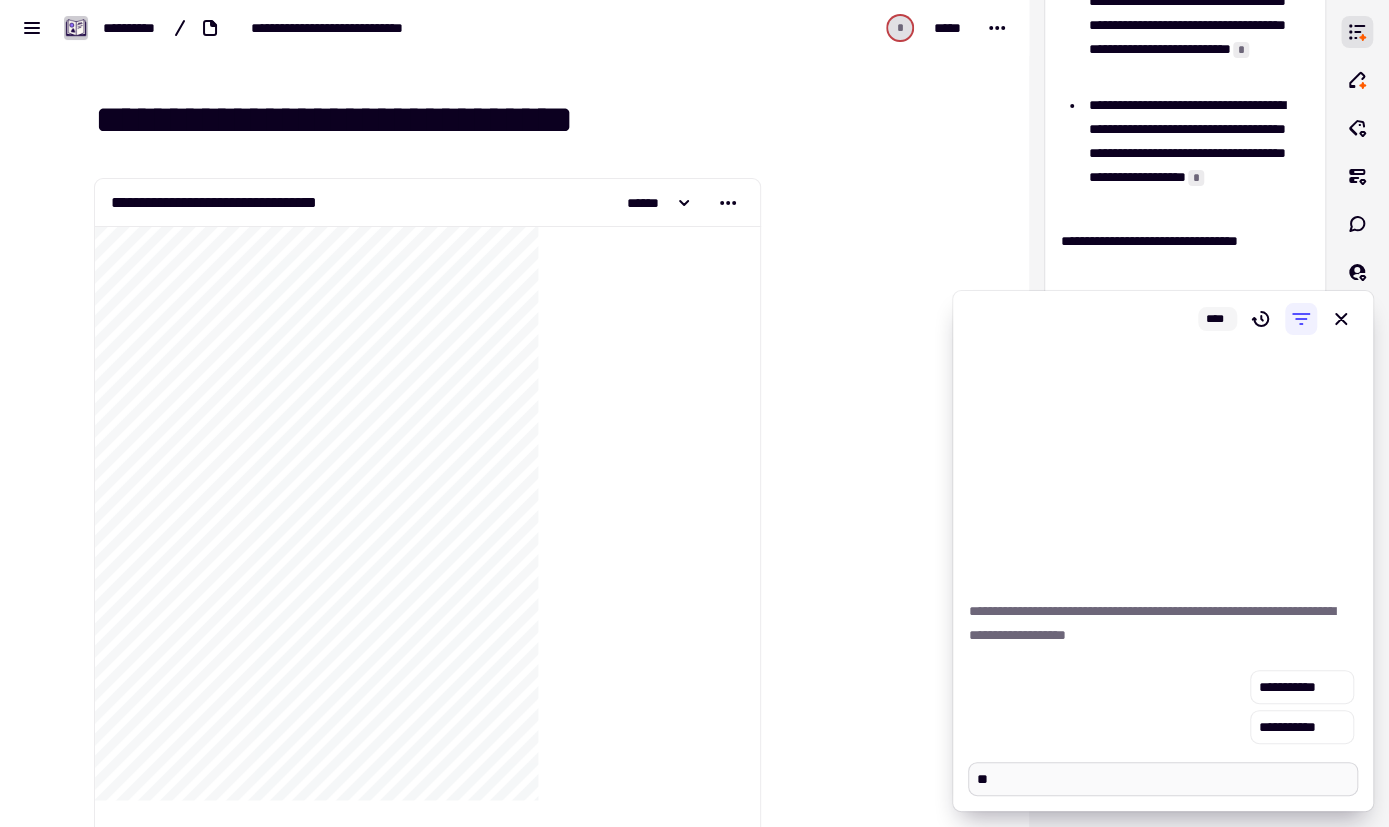 type on "*" 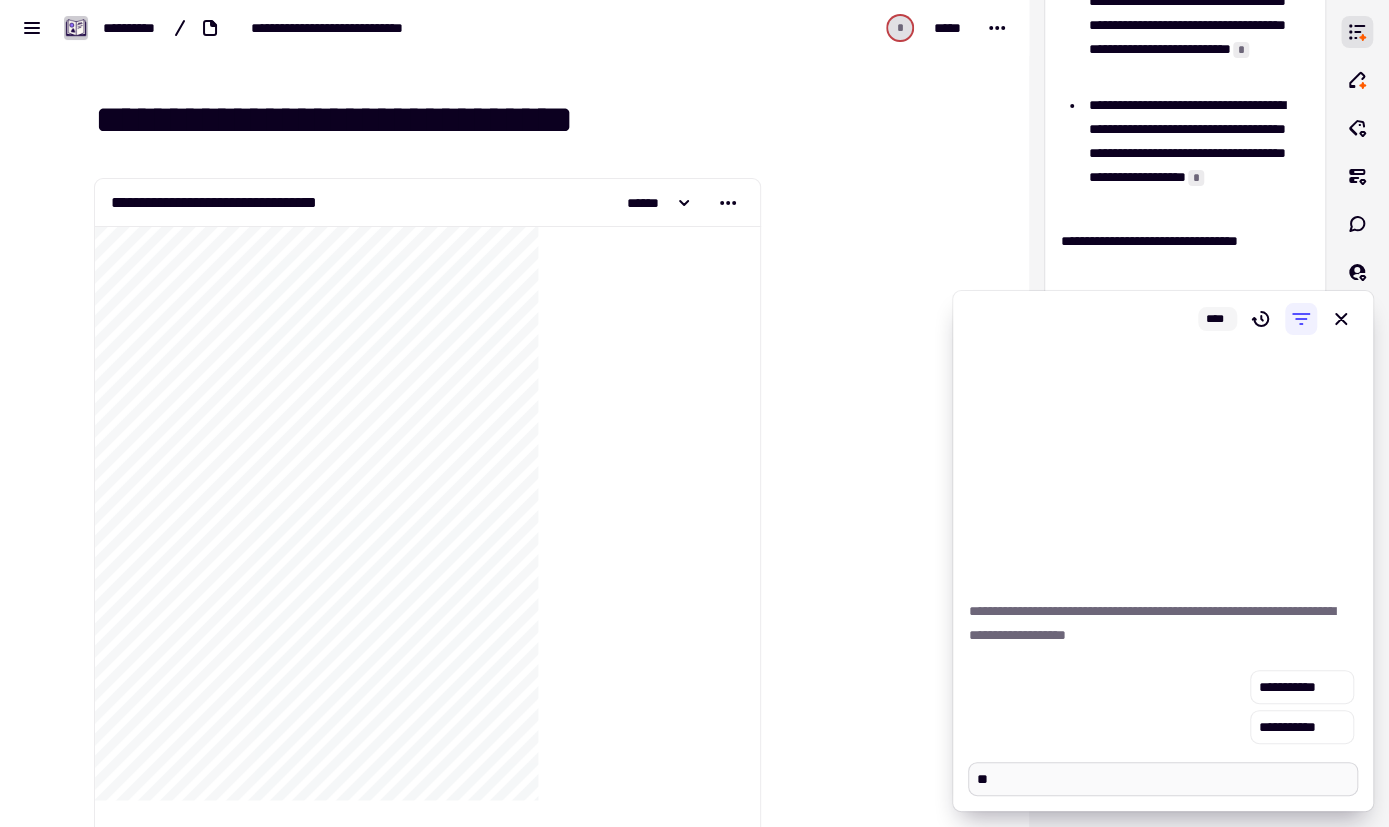 type on "***" 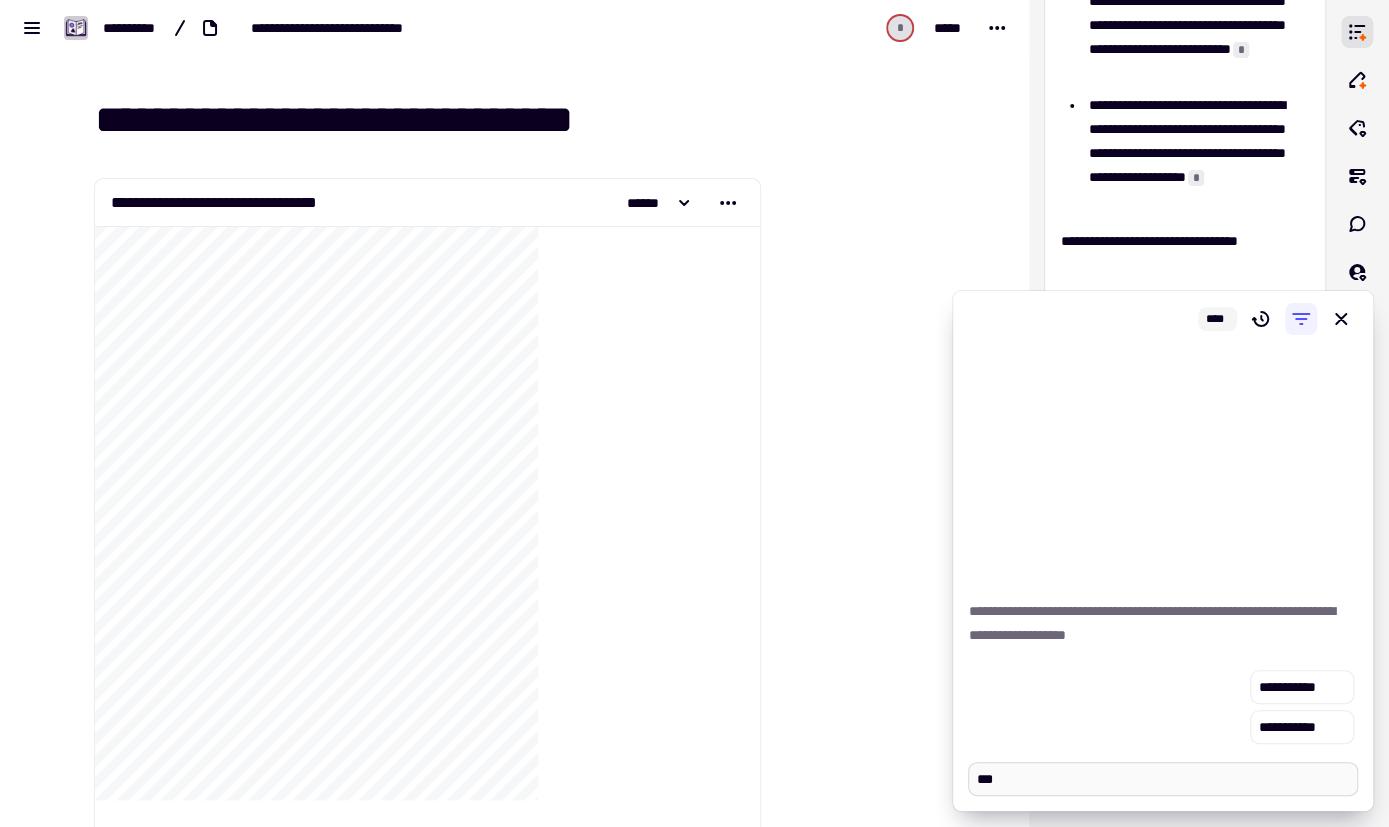 type on "*" 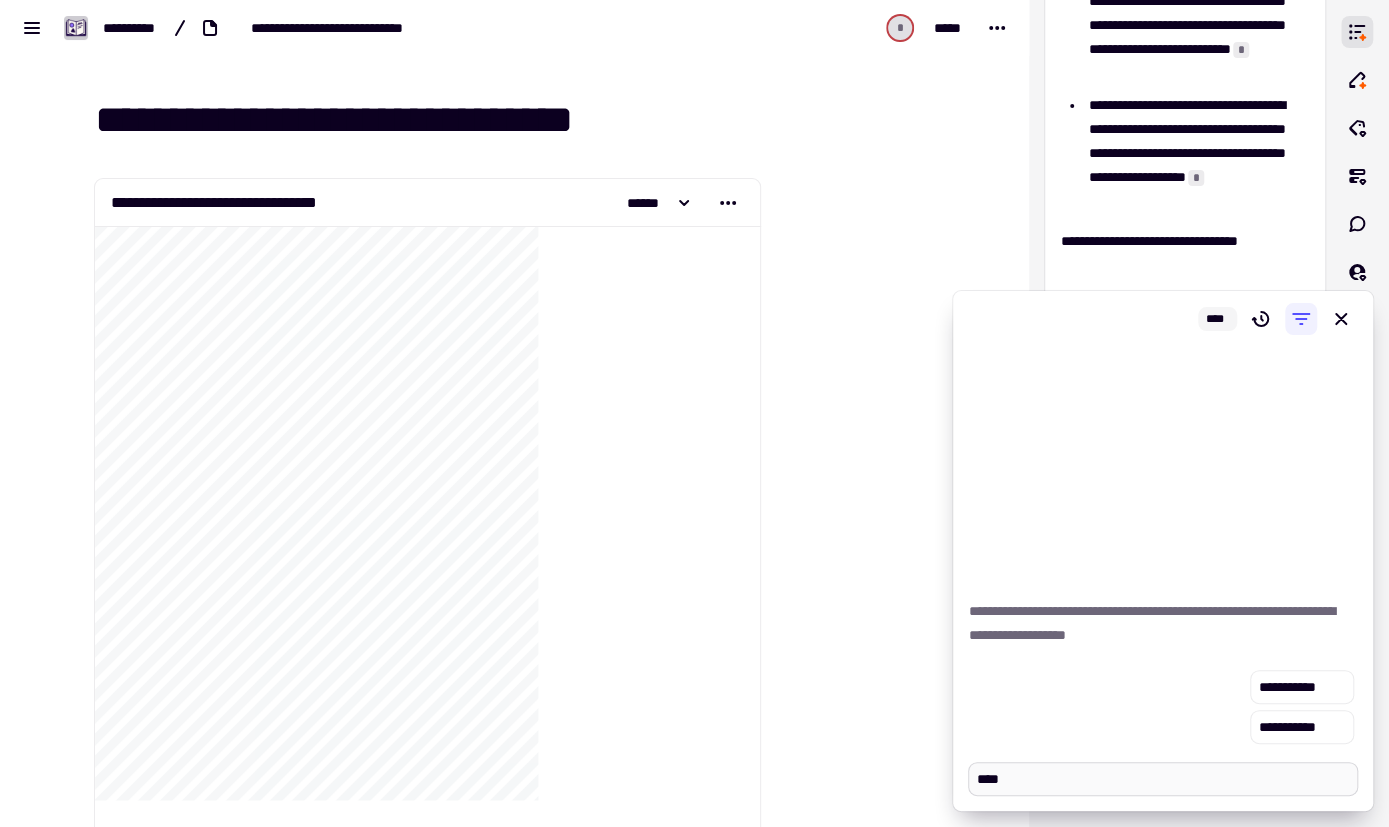 type on "*" 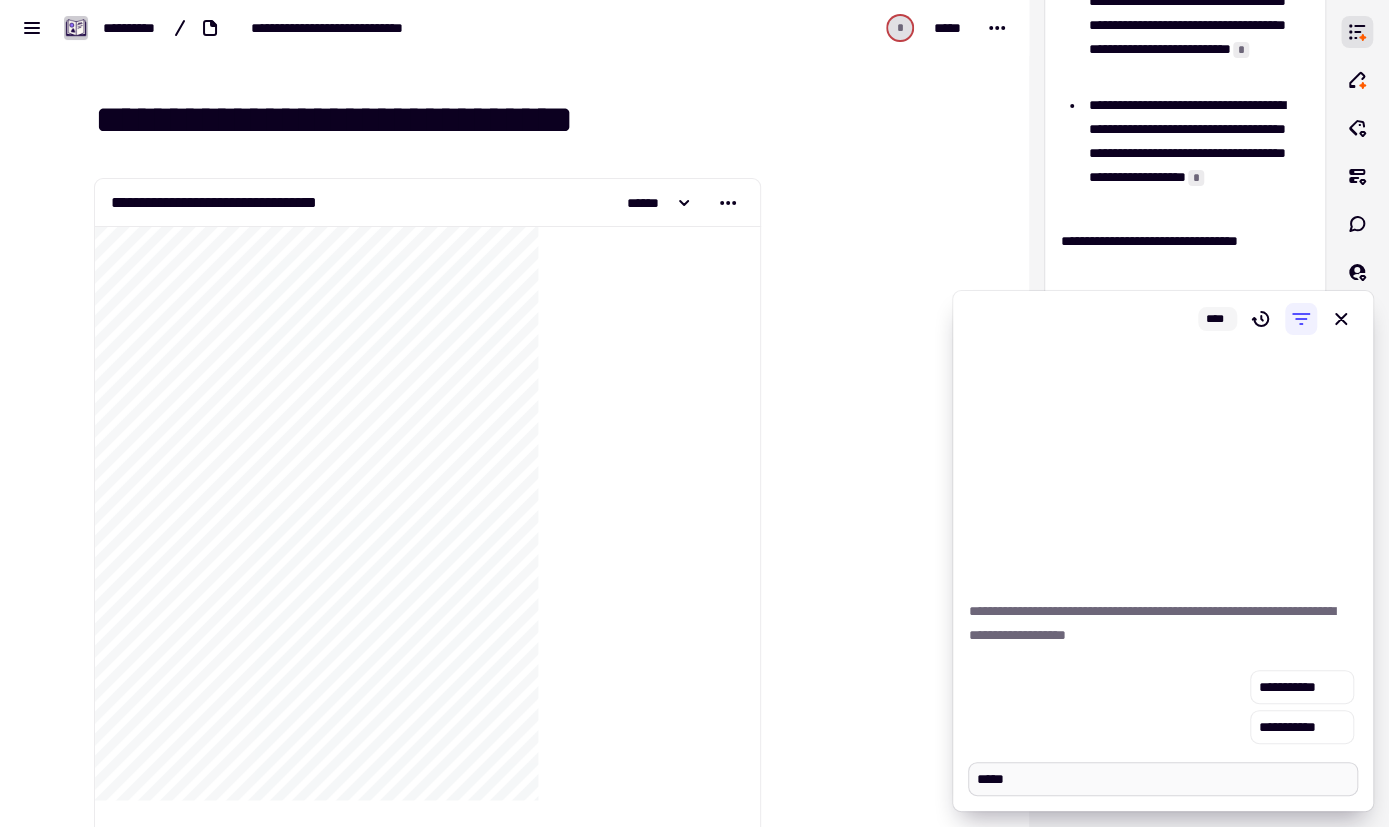 type on "*" 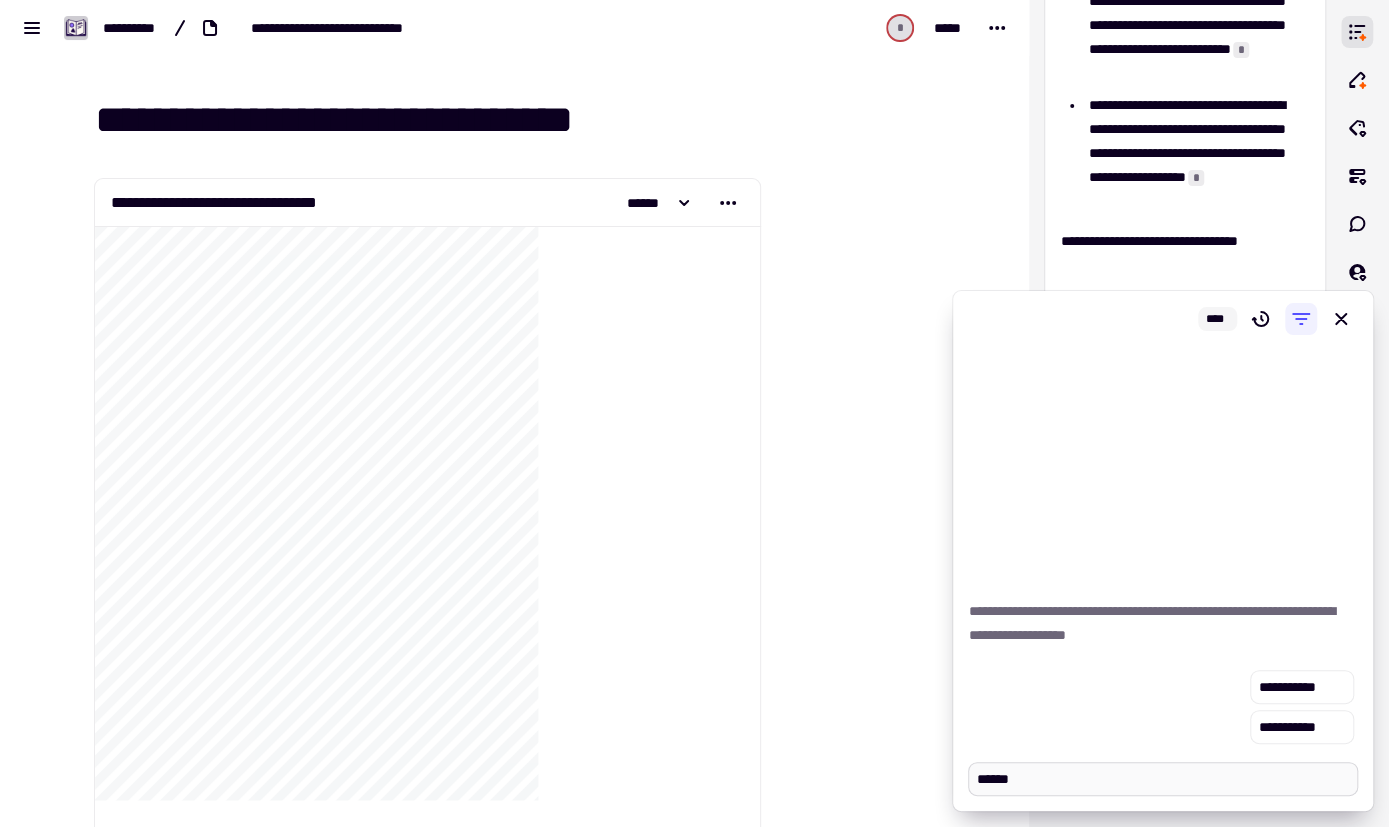 type on "*" 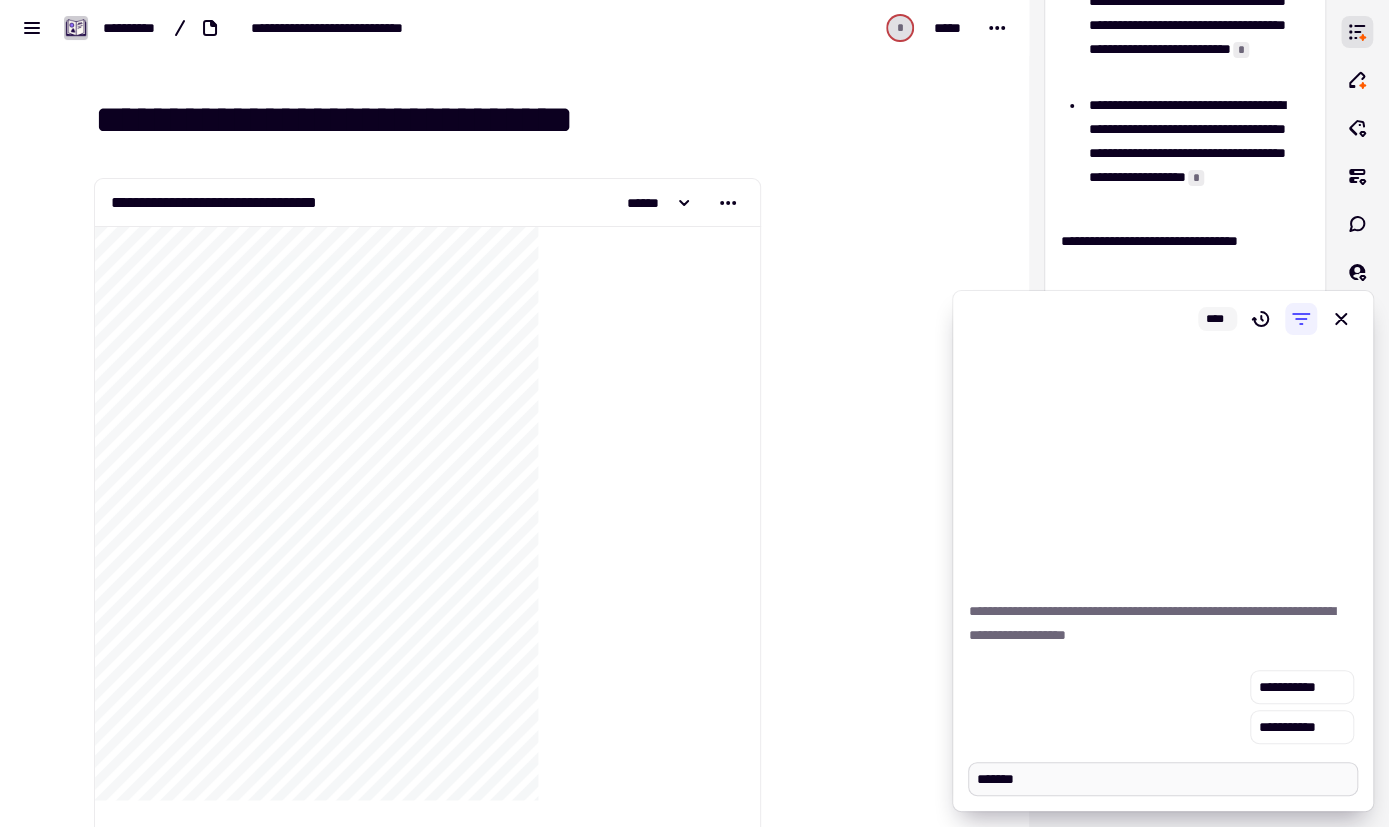 type on "*" 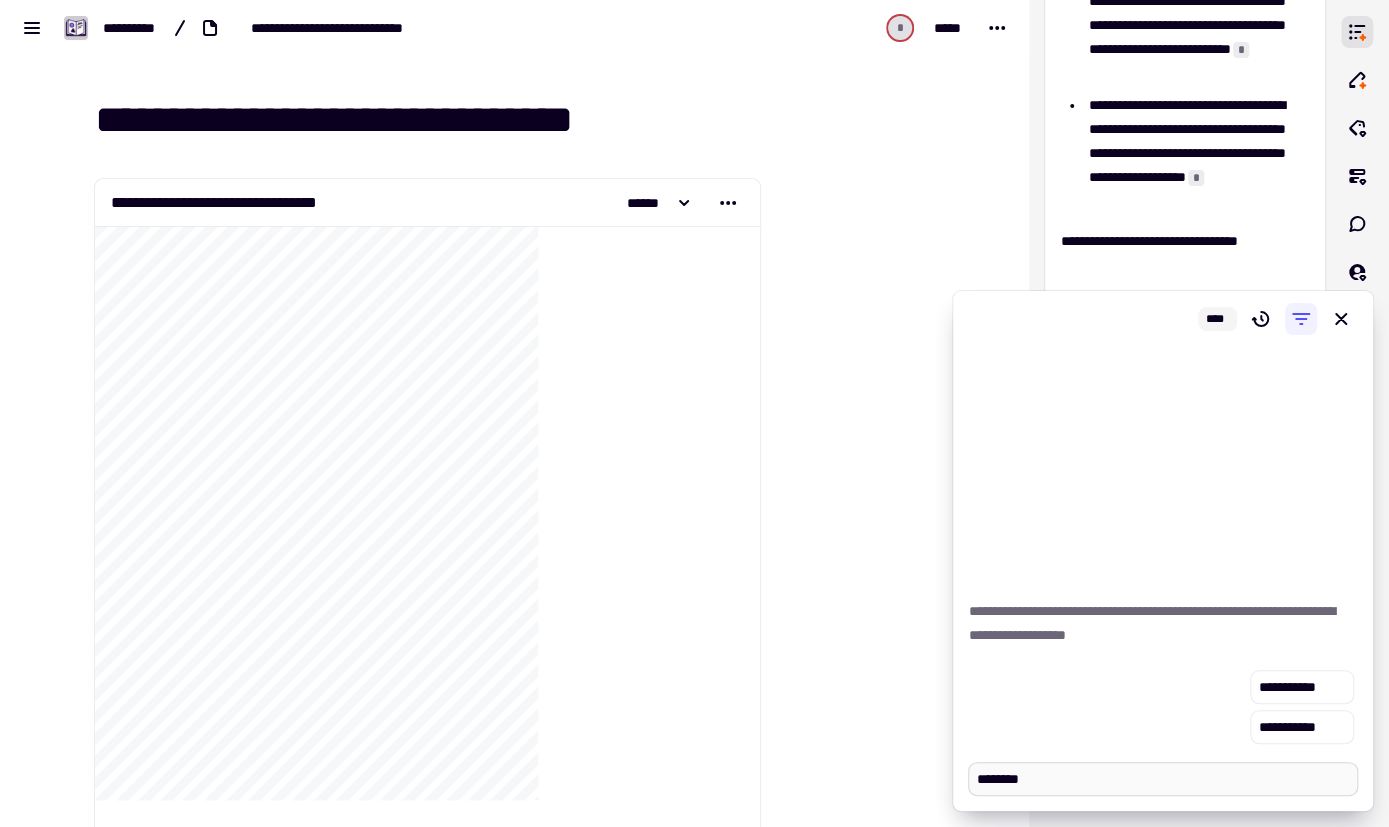 type on "*" 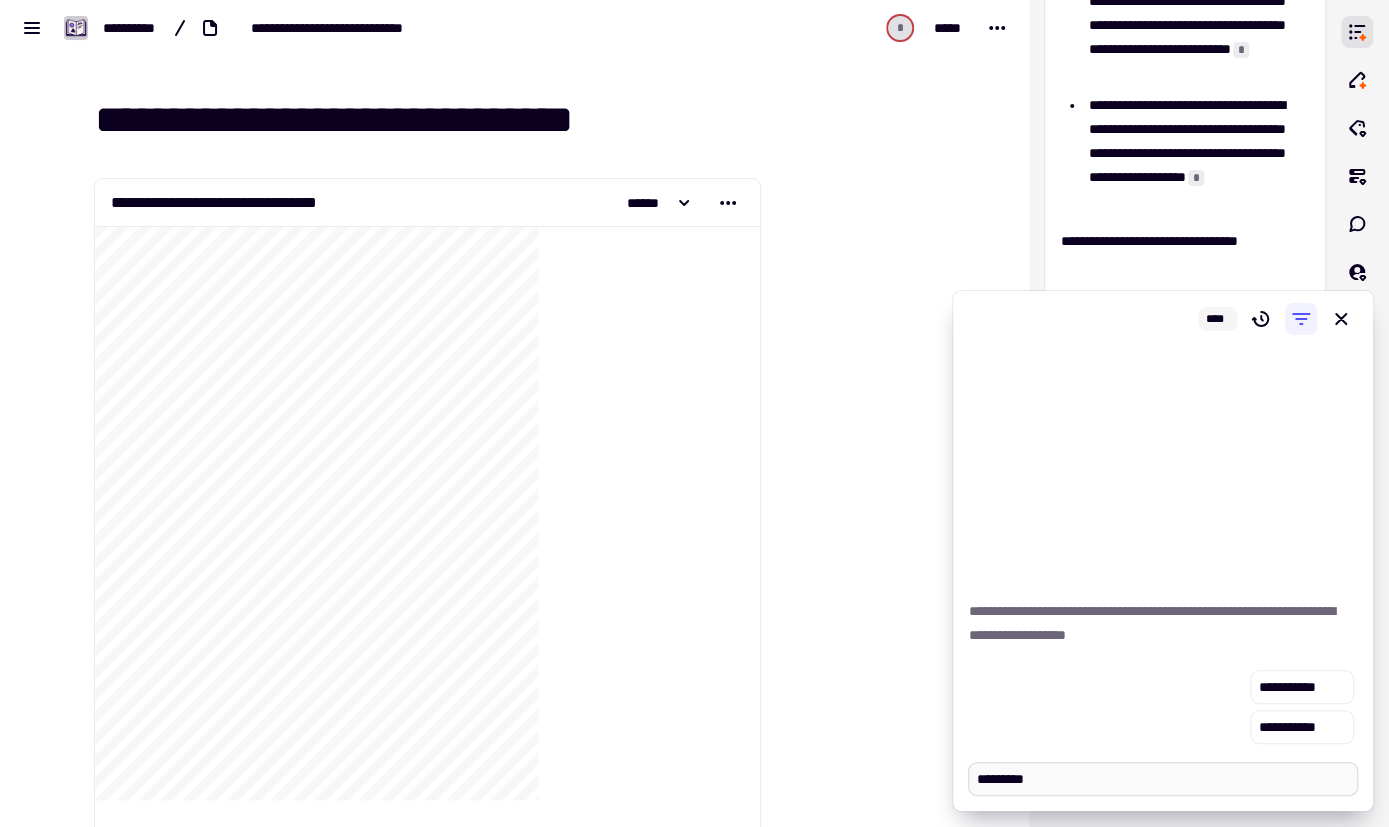 type on "*" 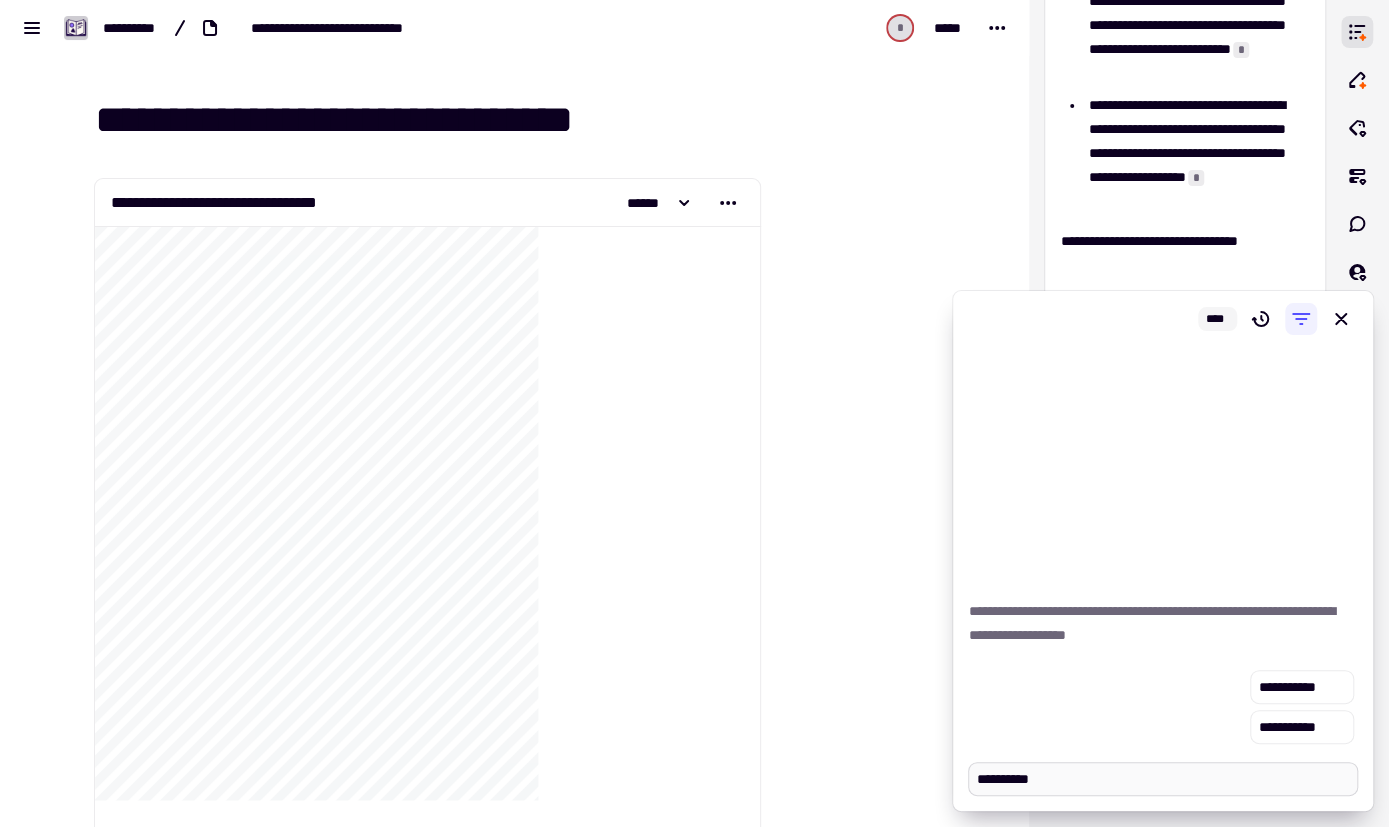 type on "*" 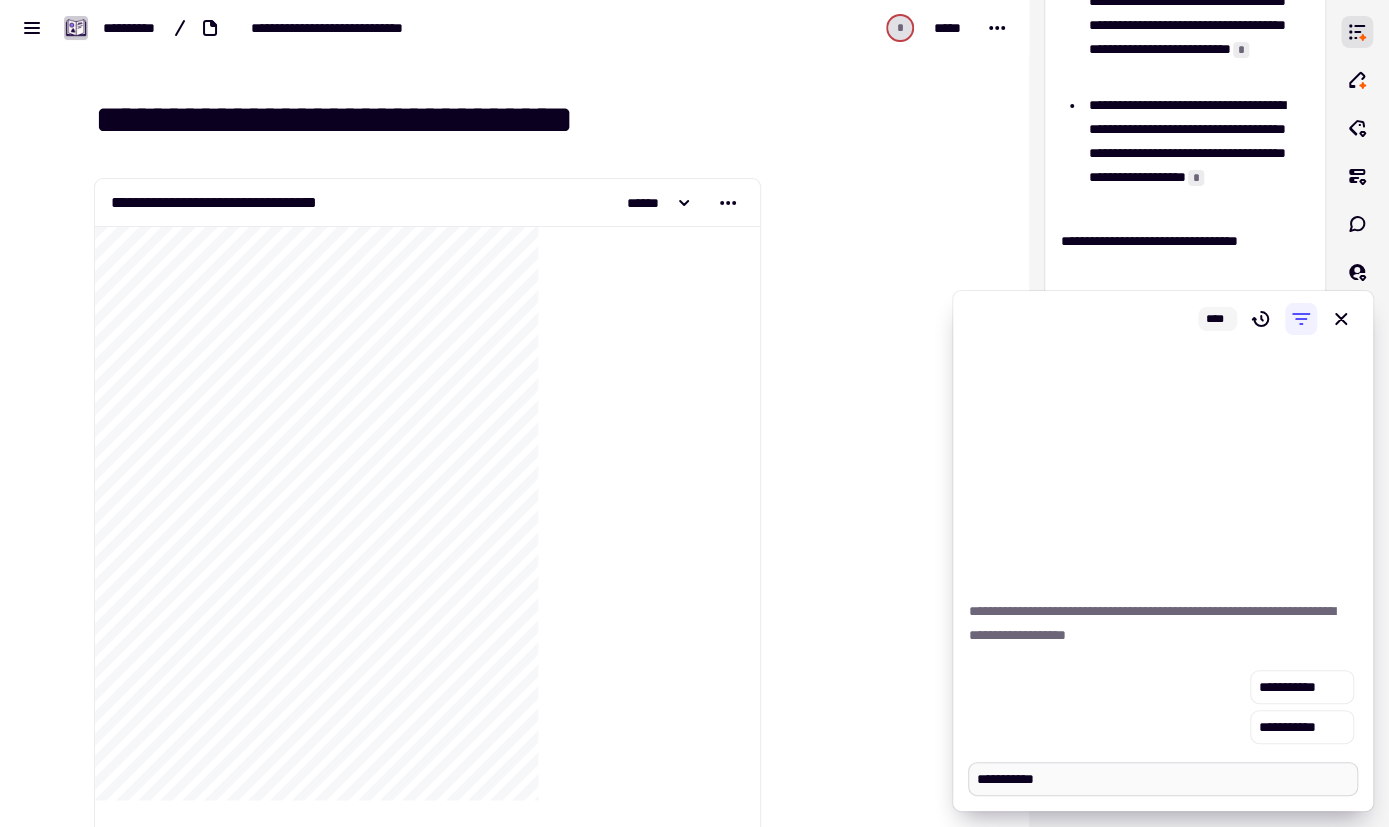 type on "*" 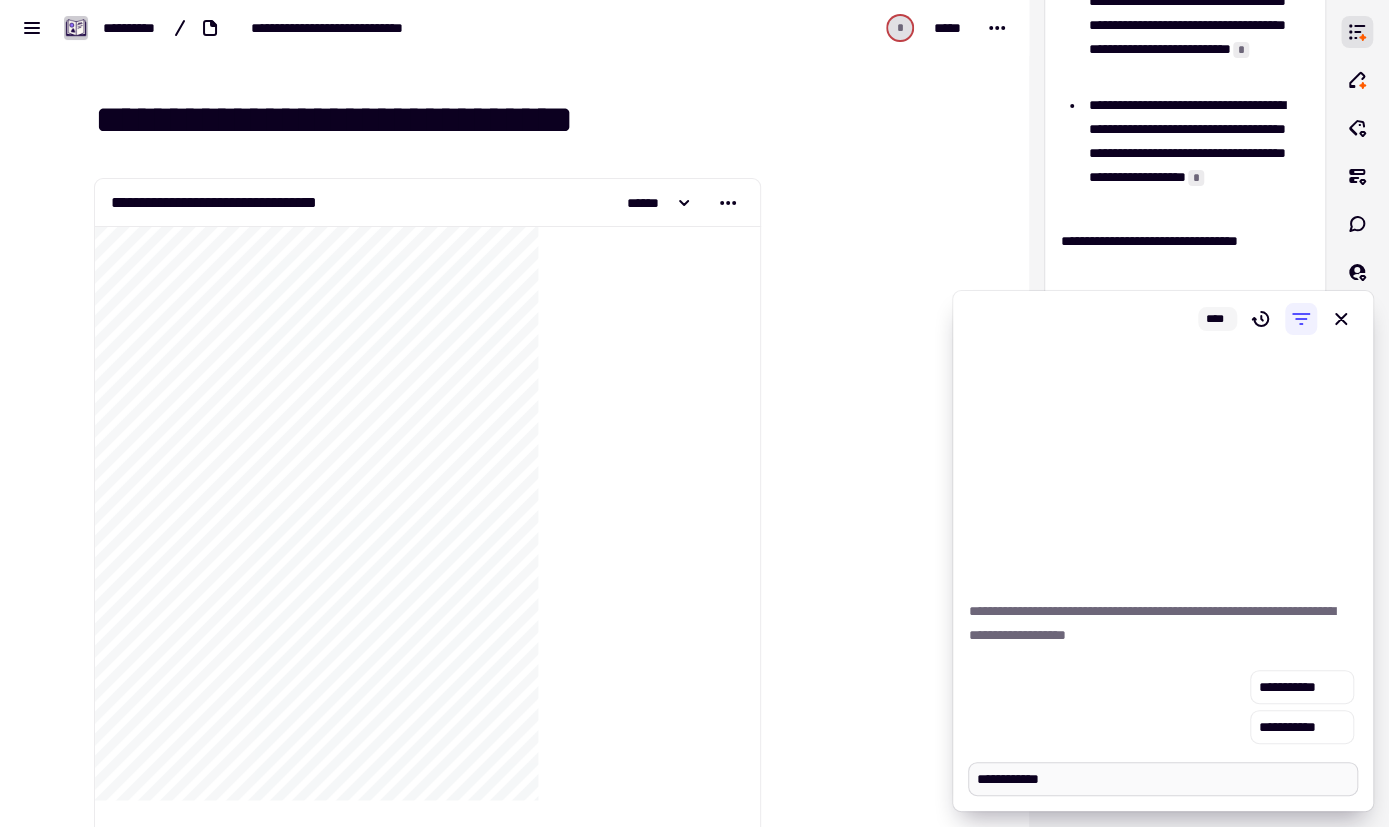 type on "*" 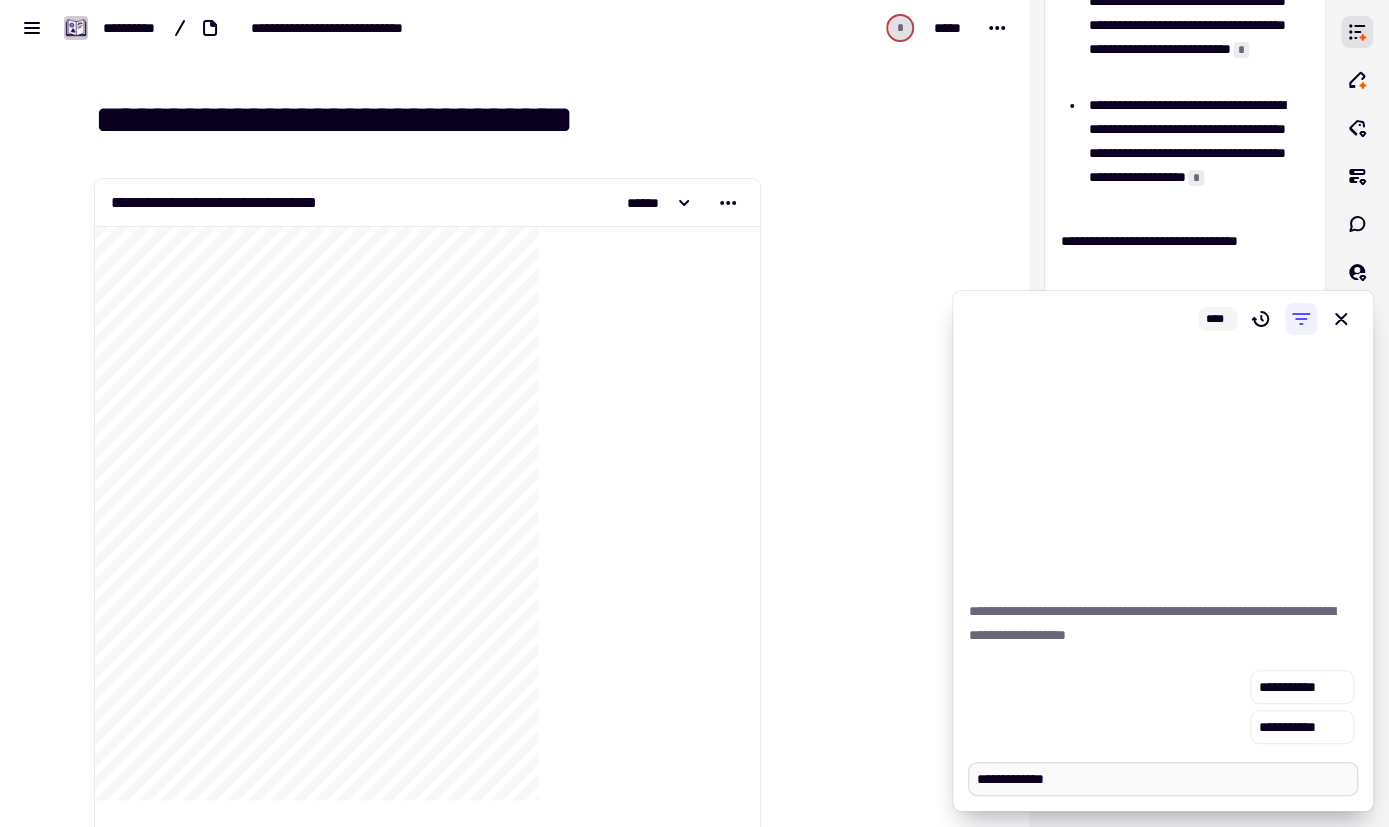 type on "*" 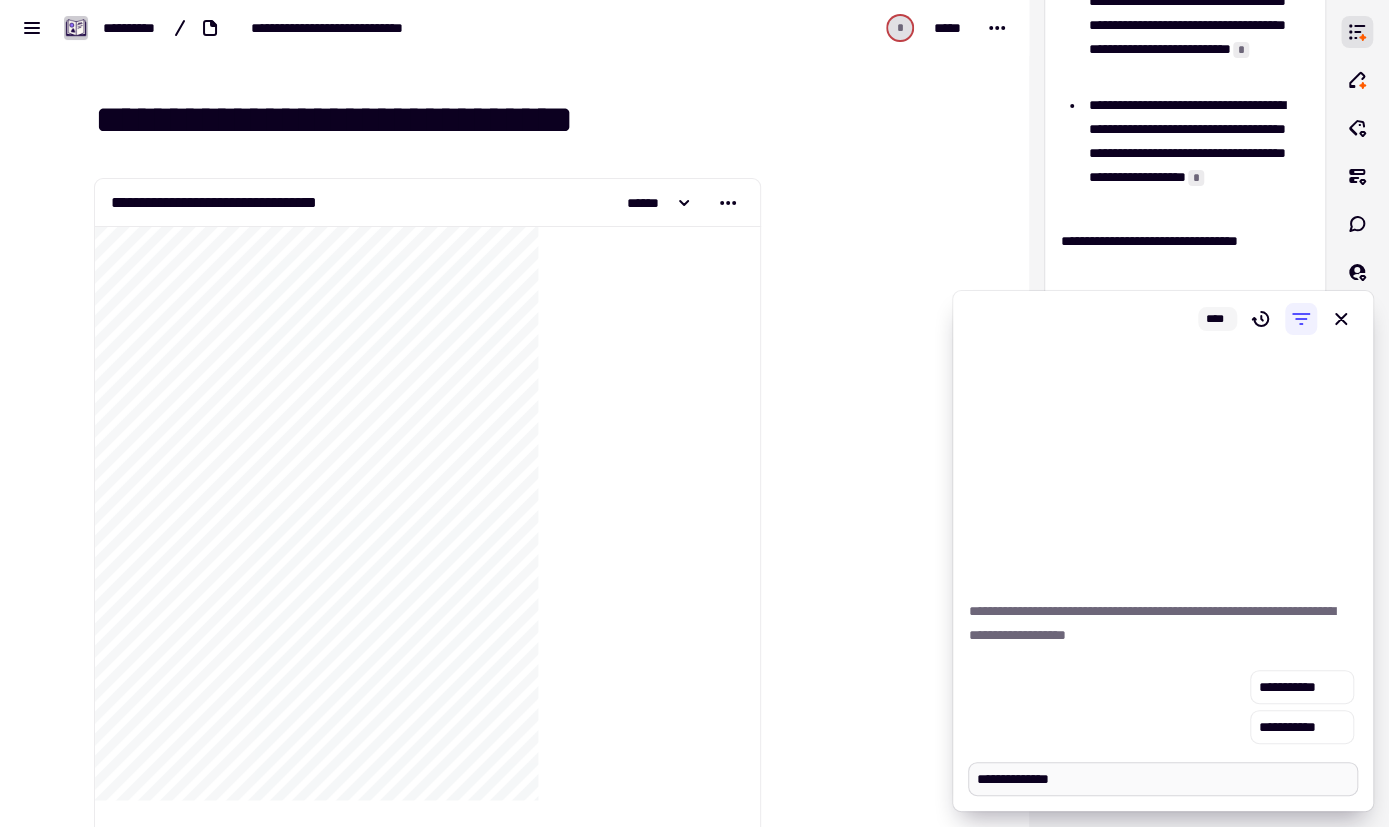 type on "*" 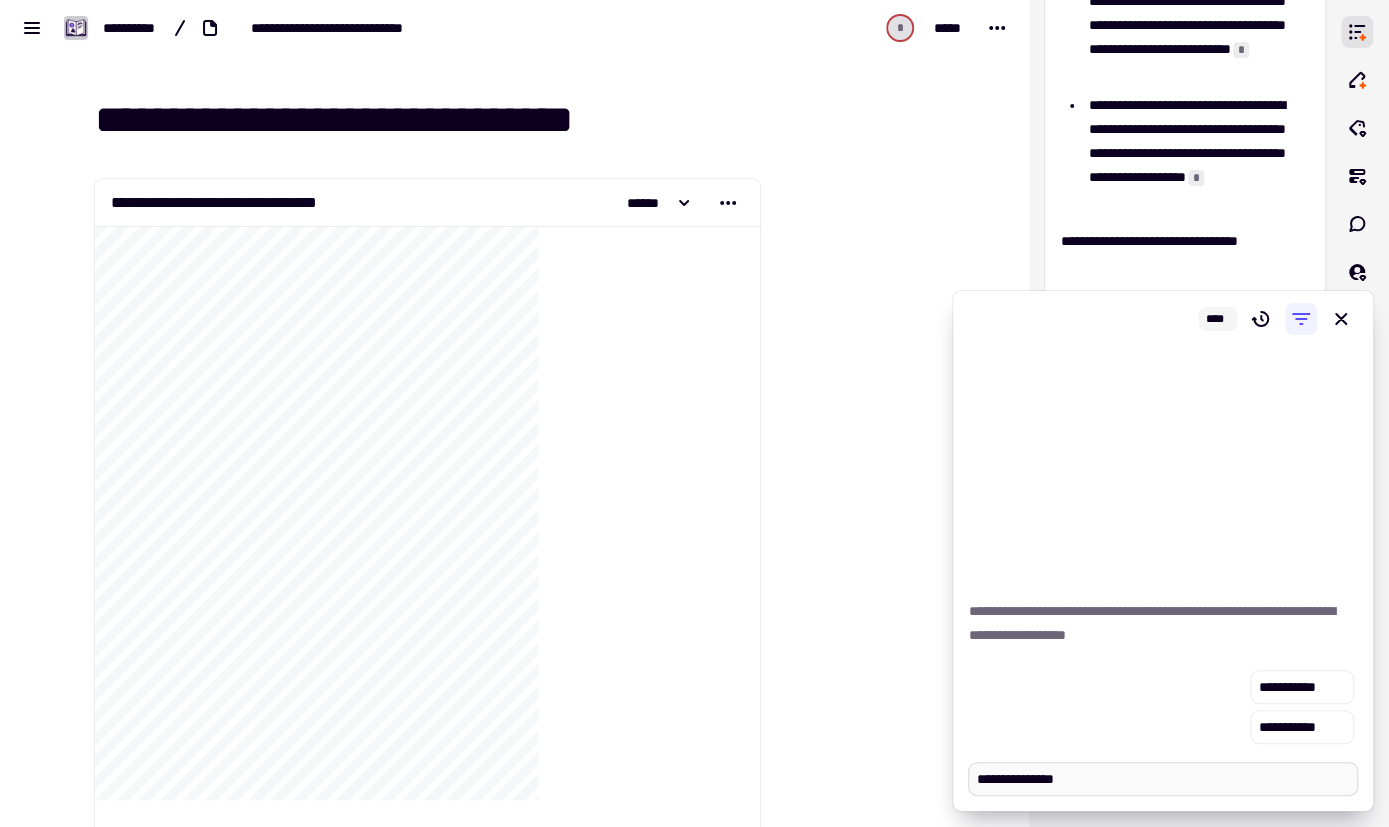 type on "*" 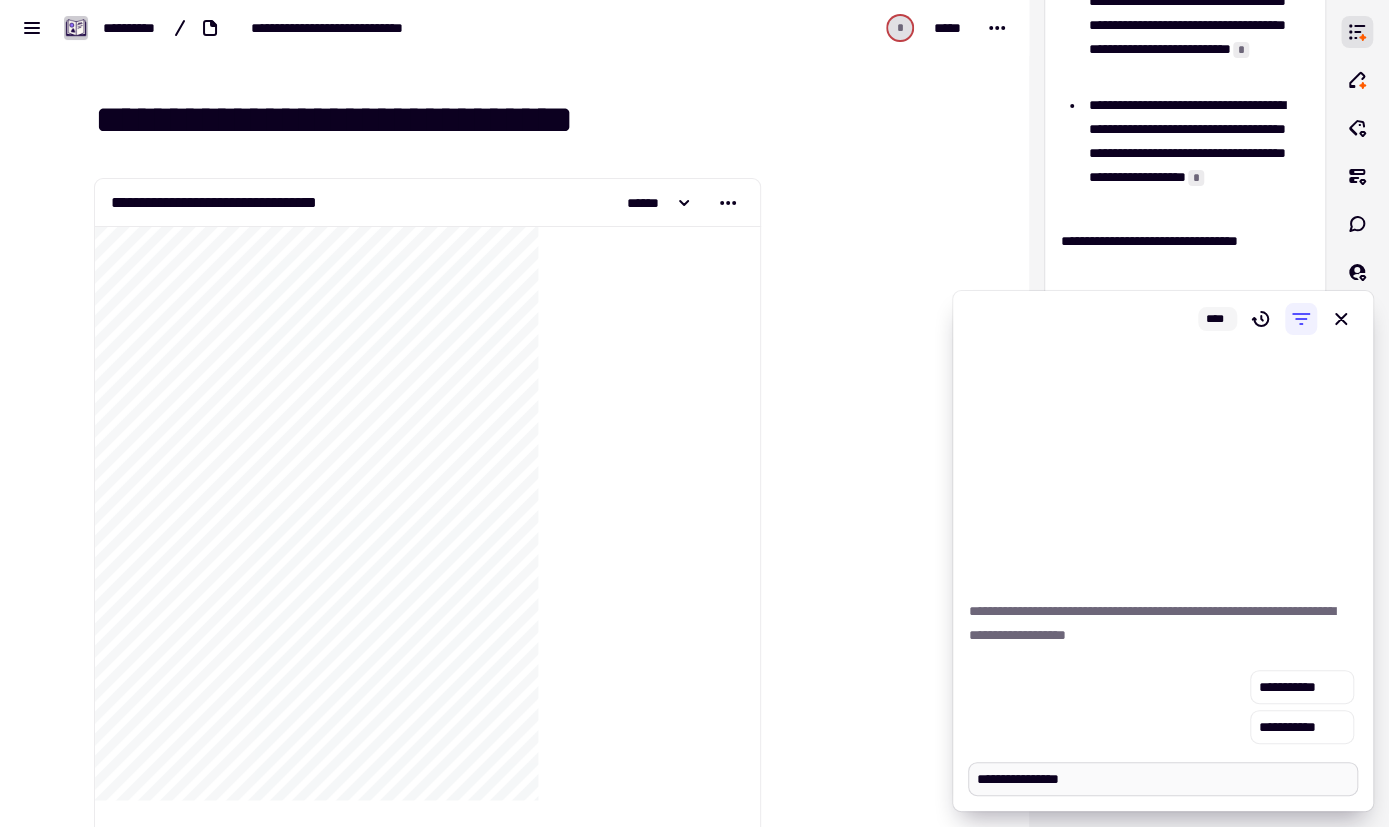 type on "*" 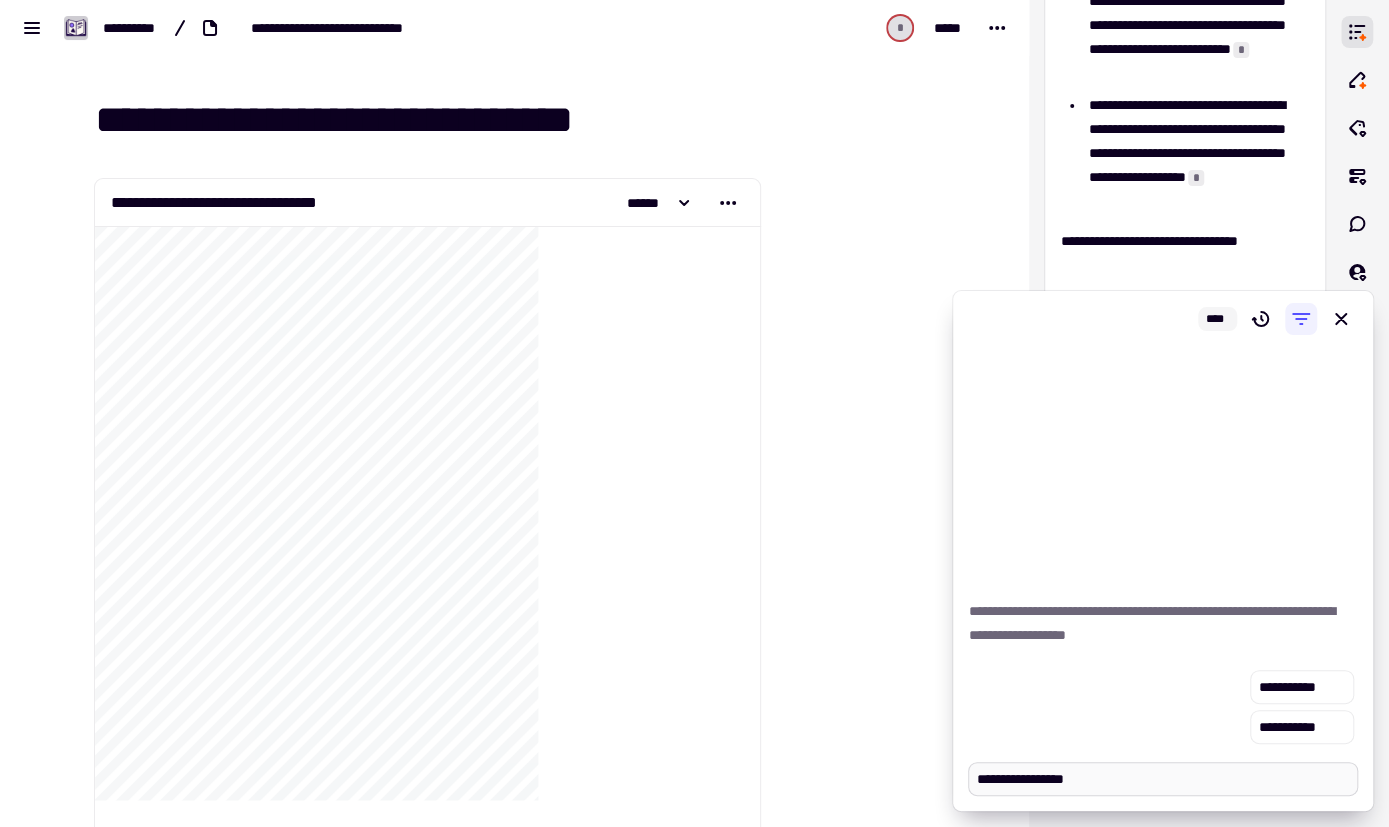 type on "*" 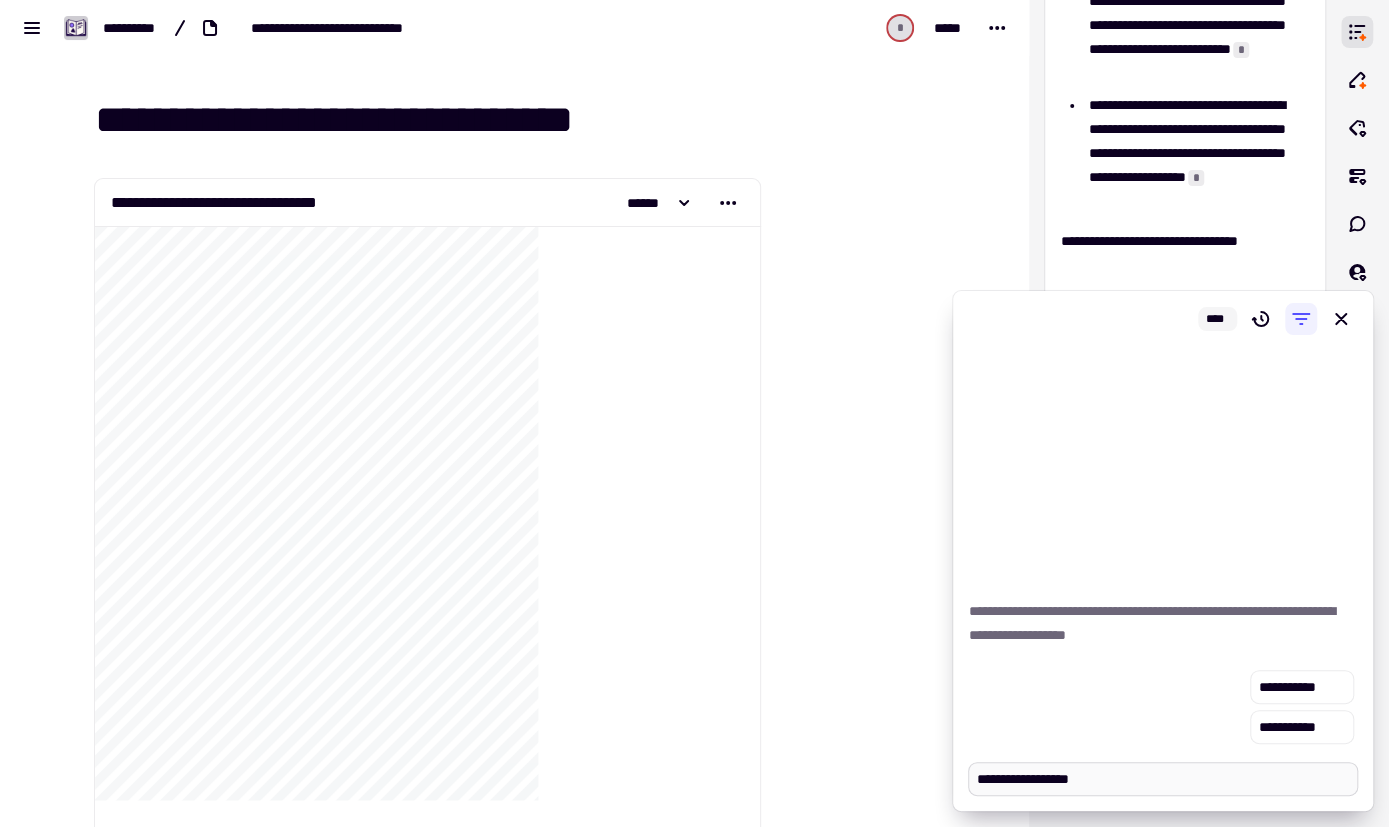 type on "*" 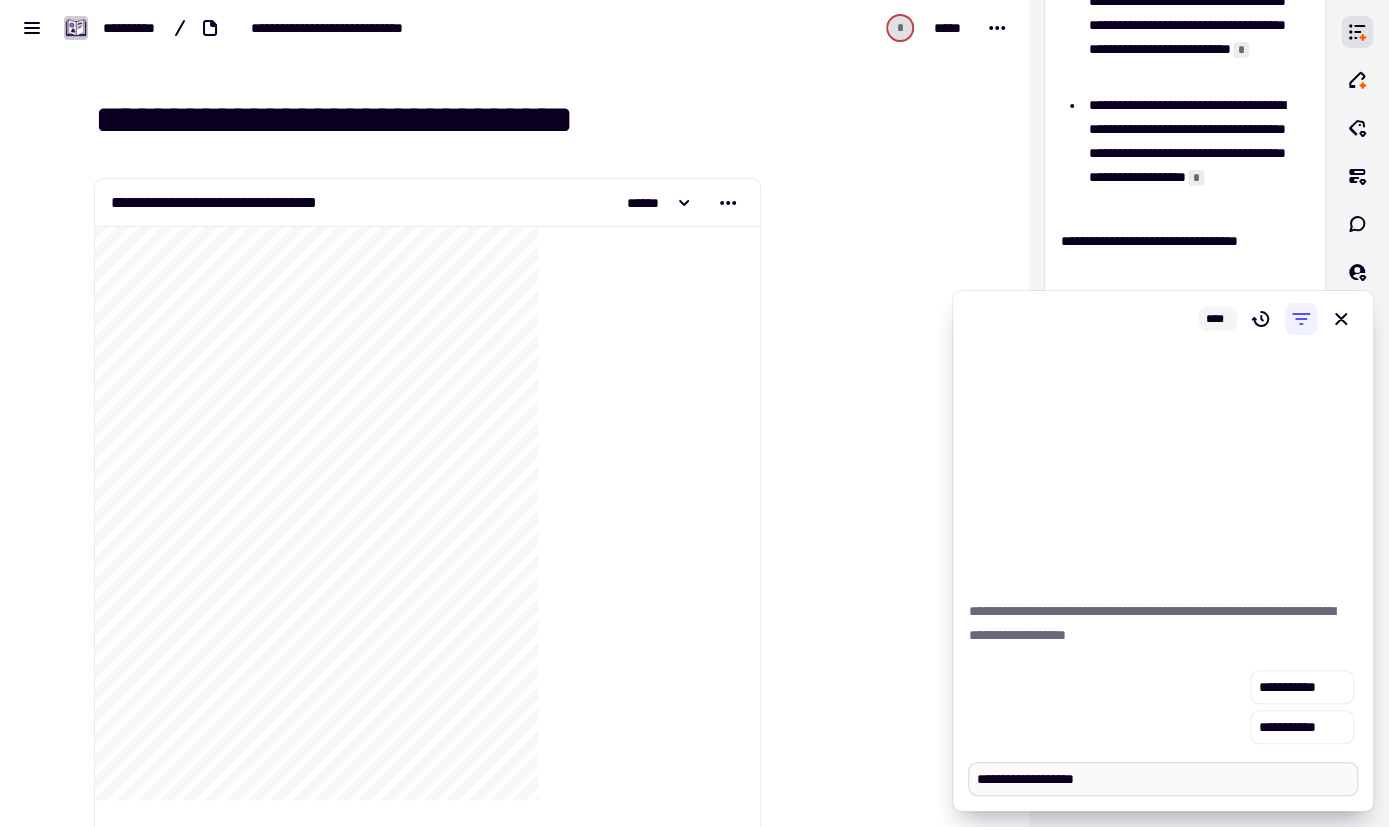 type on "*" 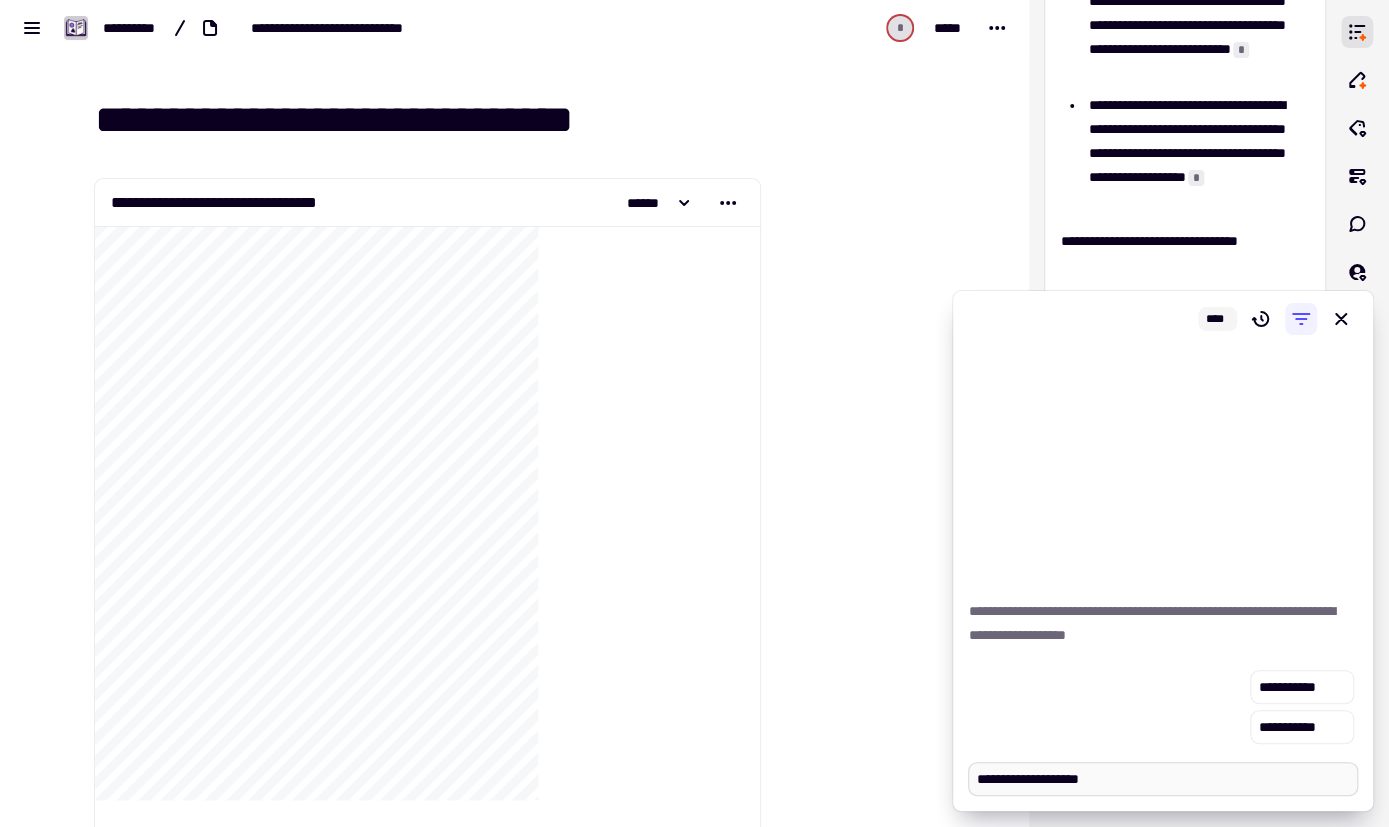type on "*" 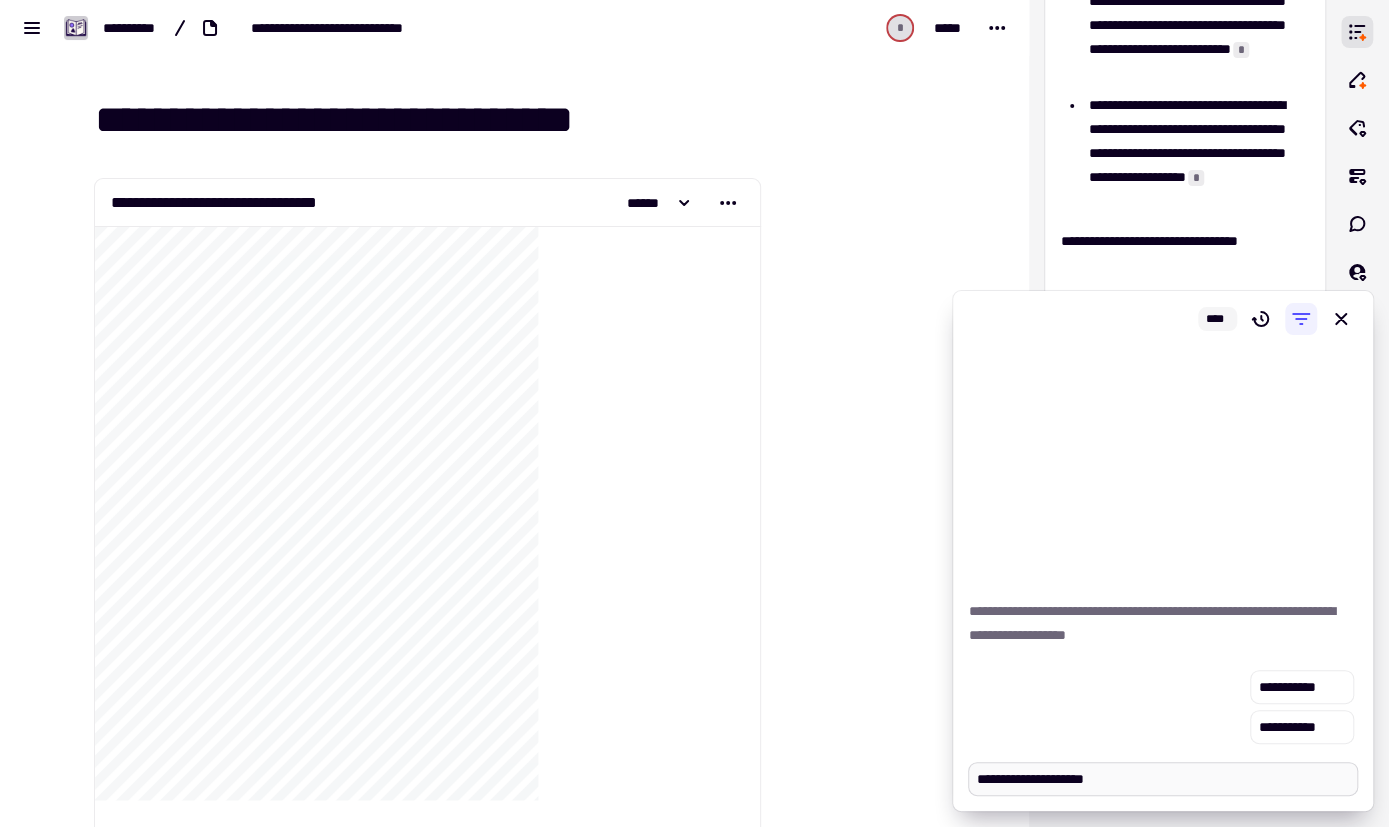 type on "*" 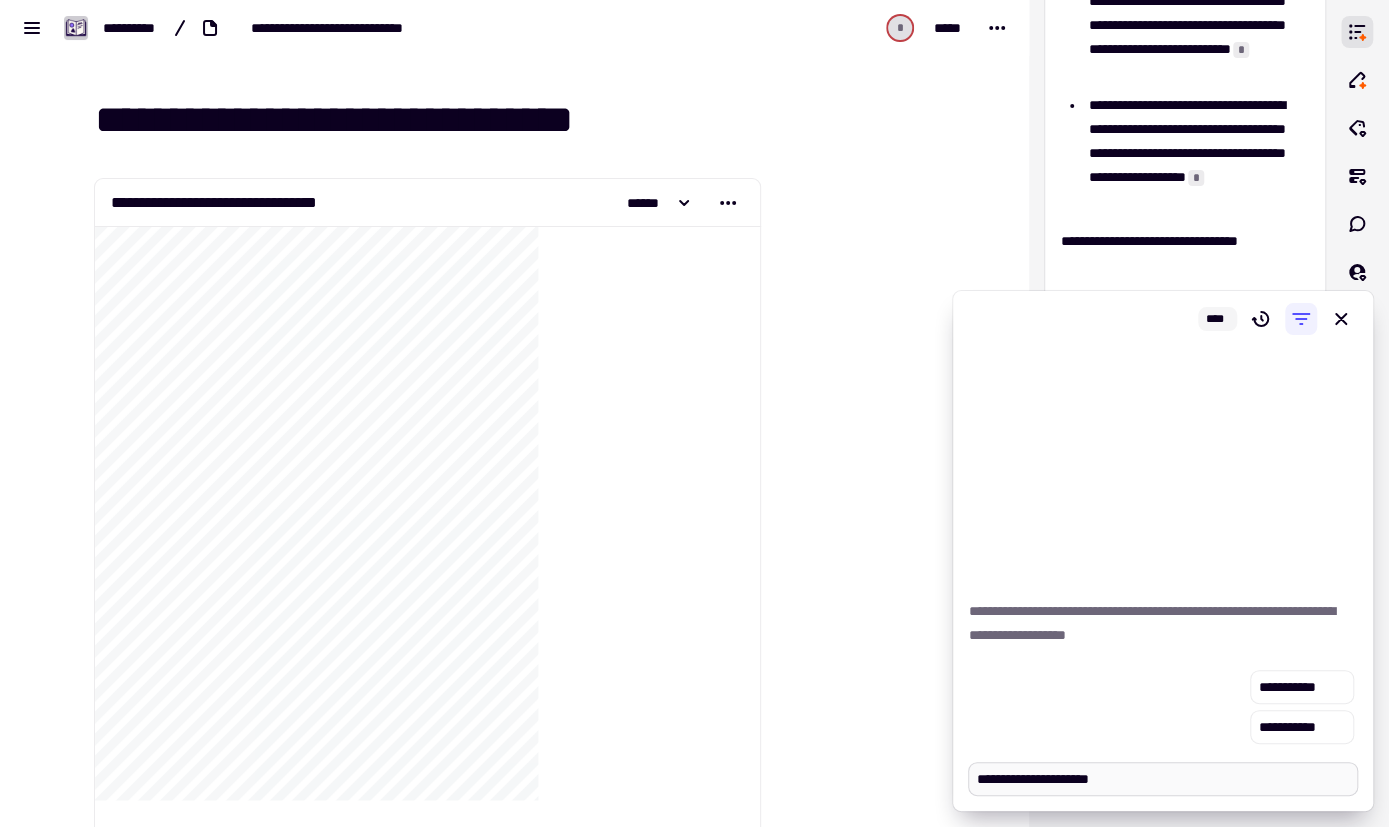 type on "*" 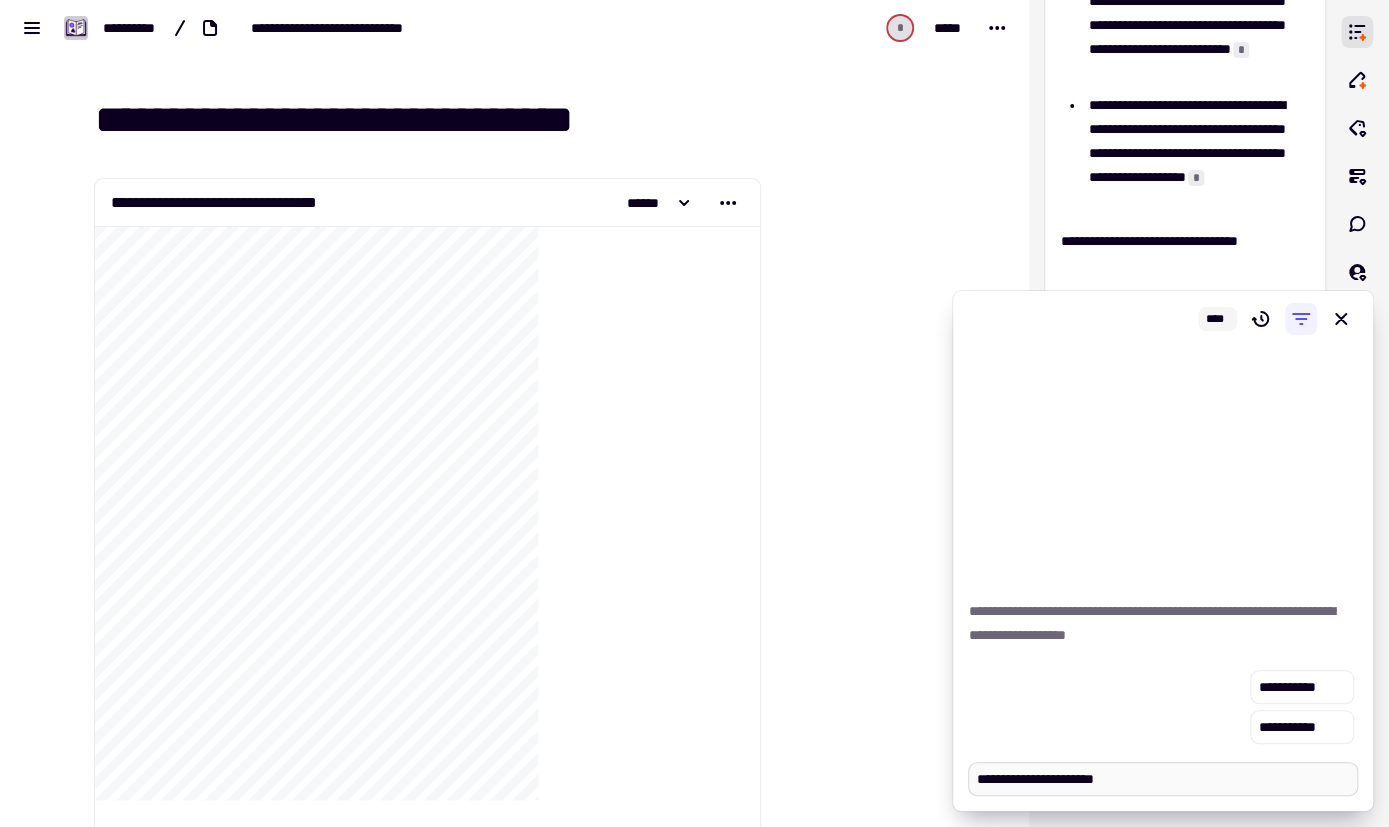 type on "*" 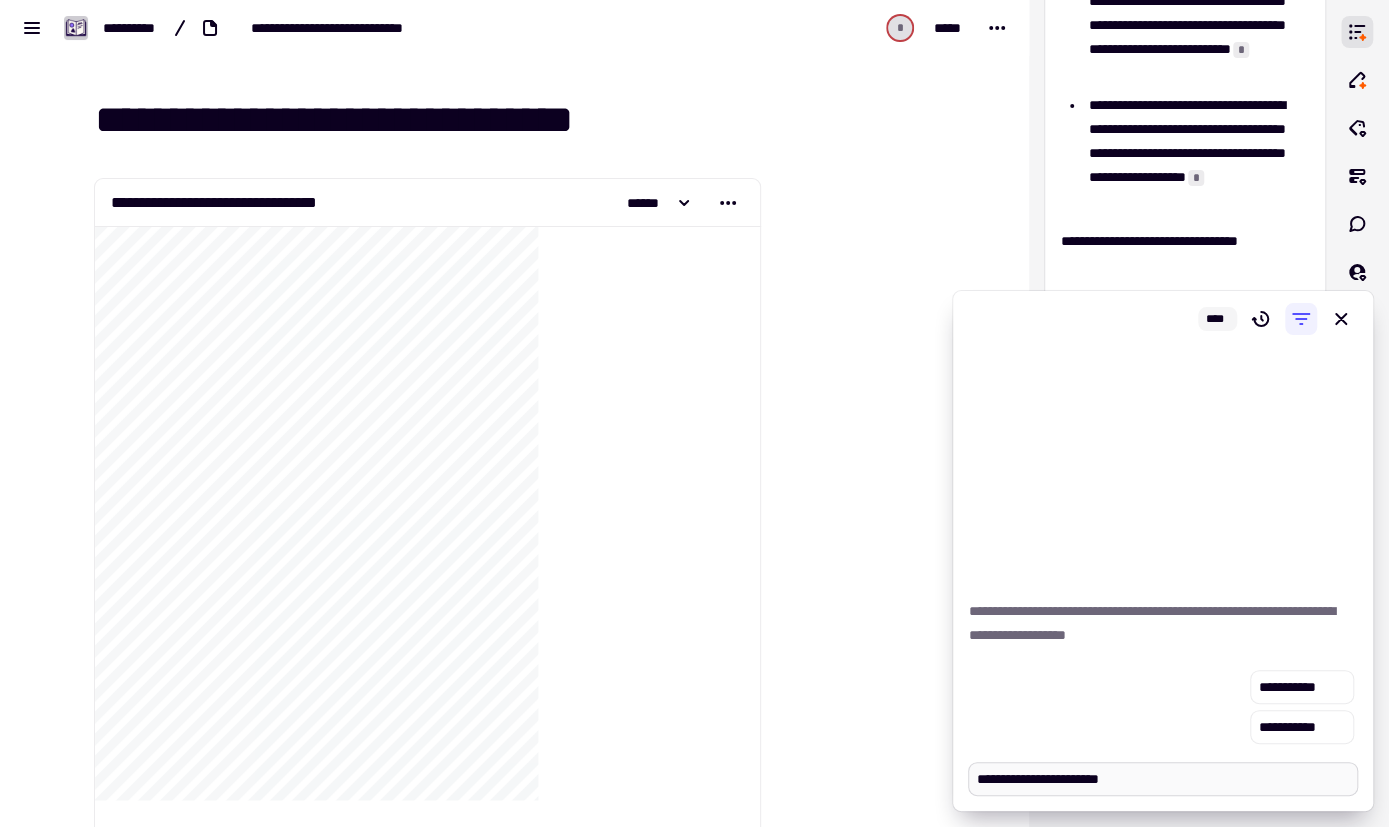 type on "*" 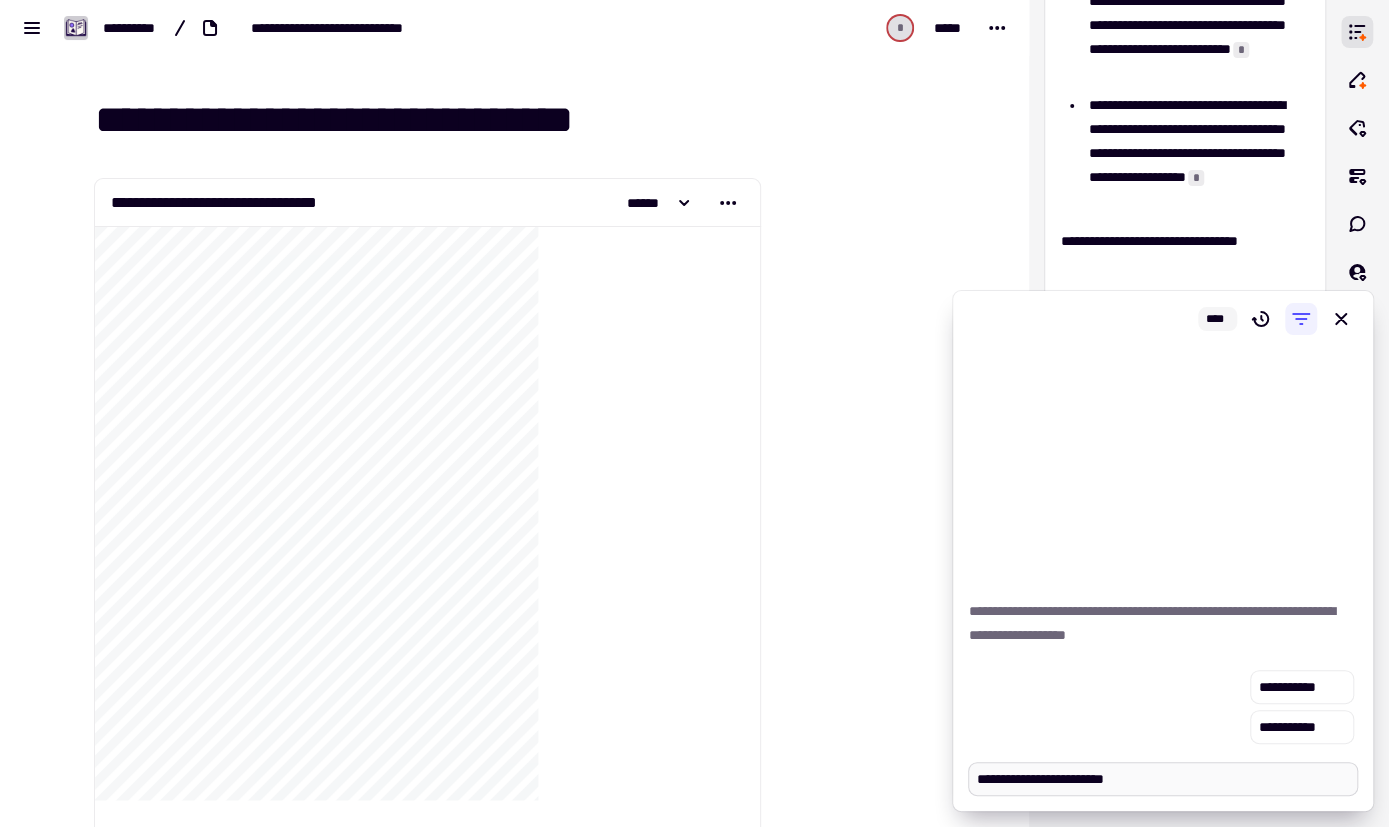 type on "*" 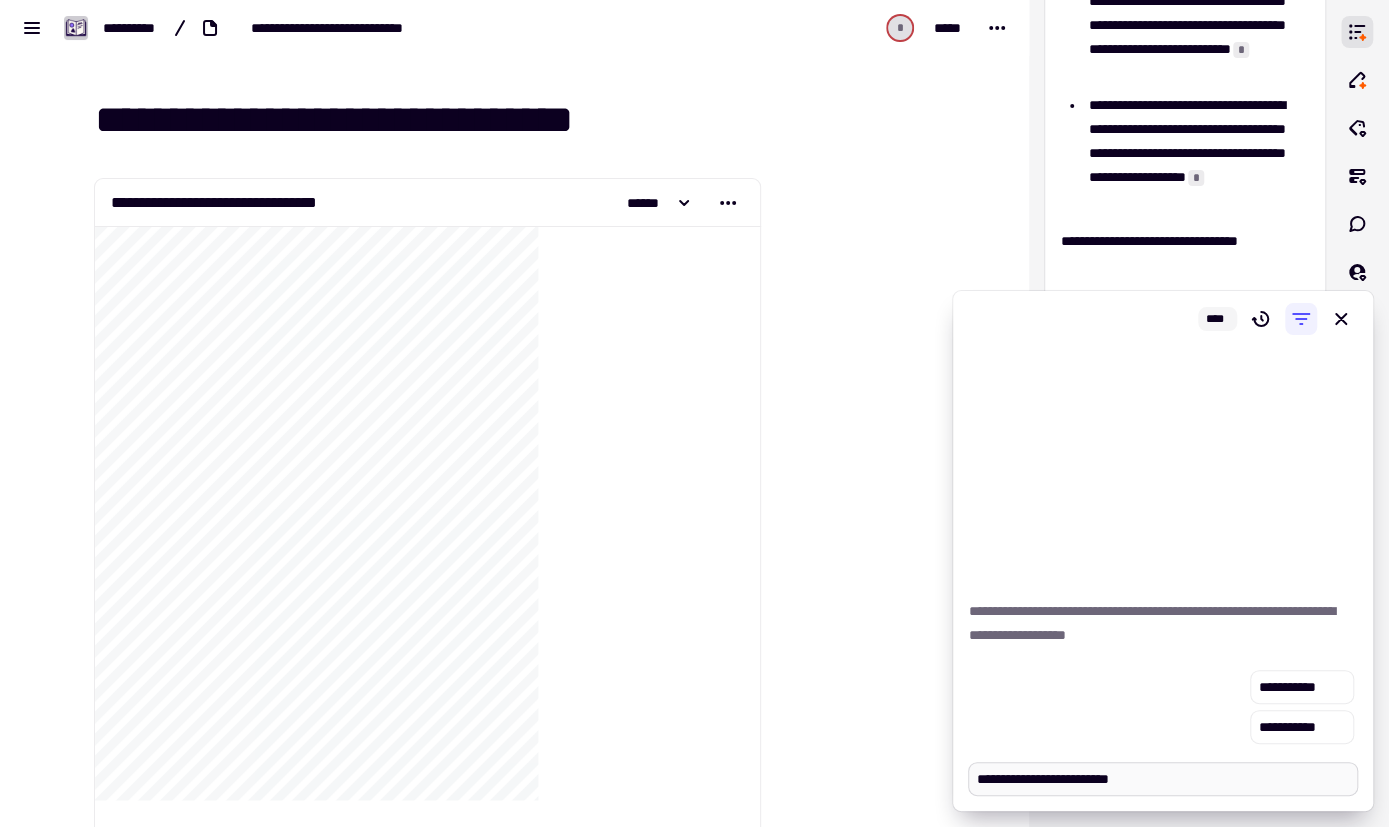type on "*" 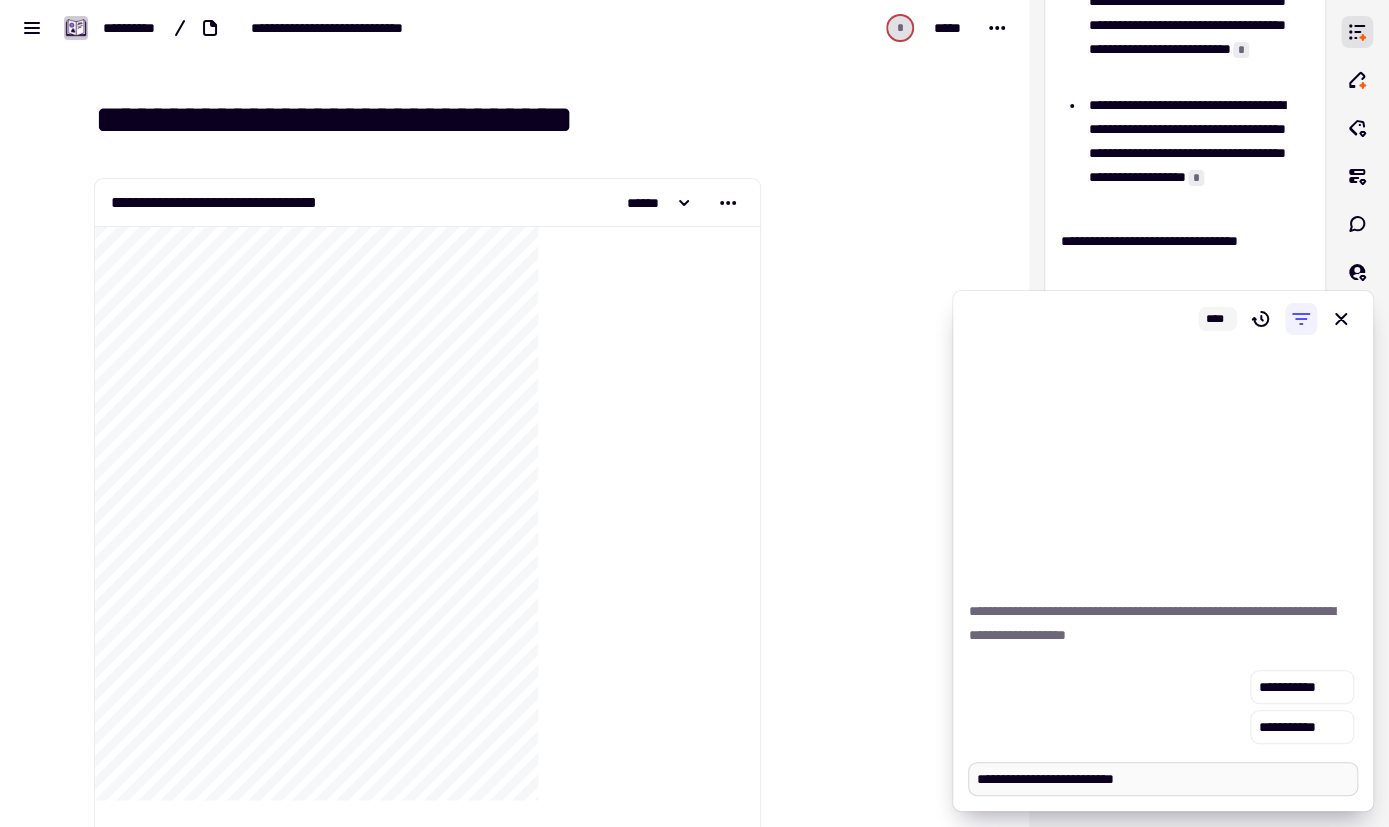 type on "*" 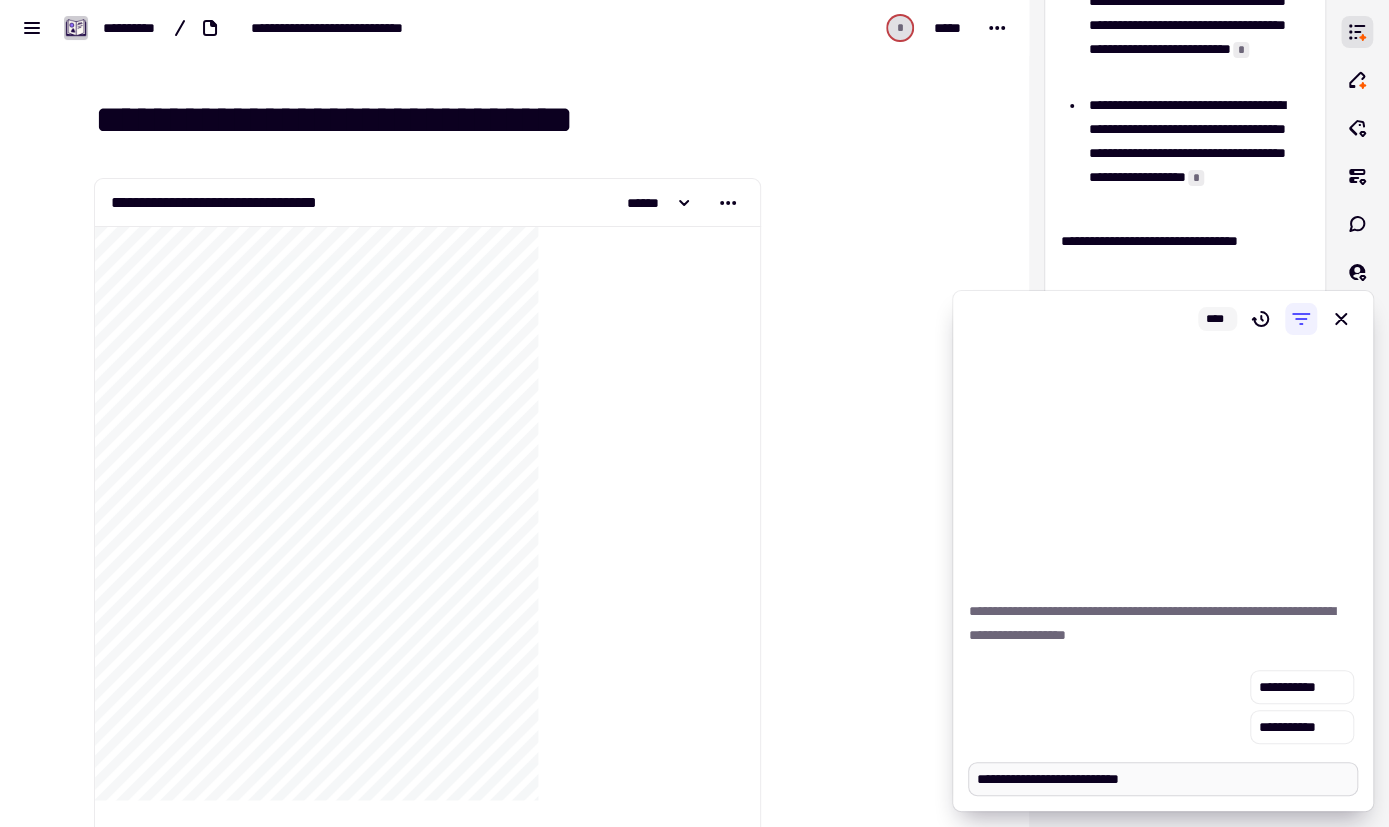 type on "*" 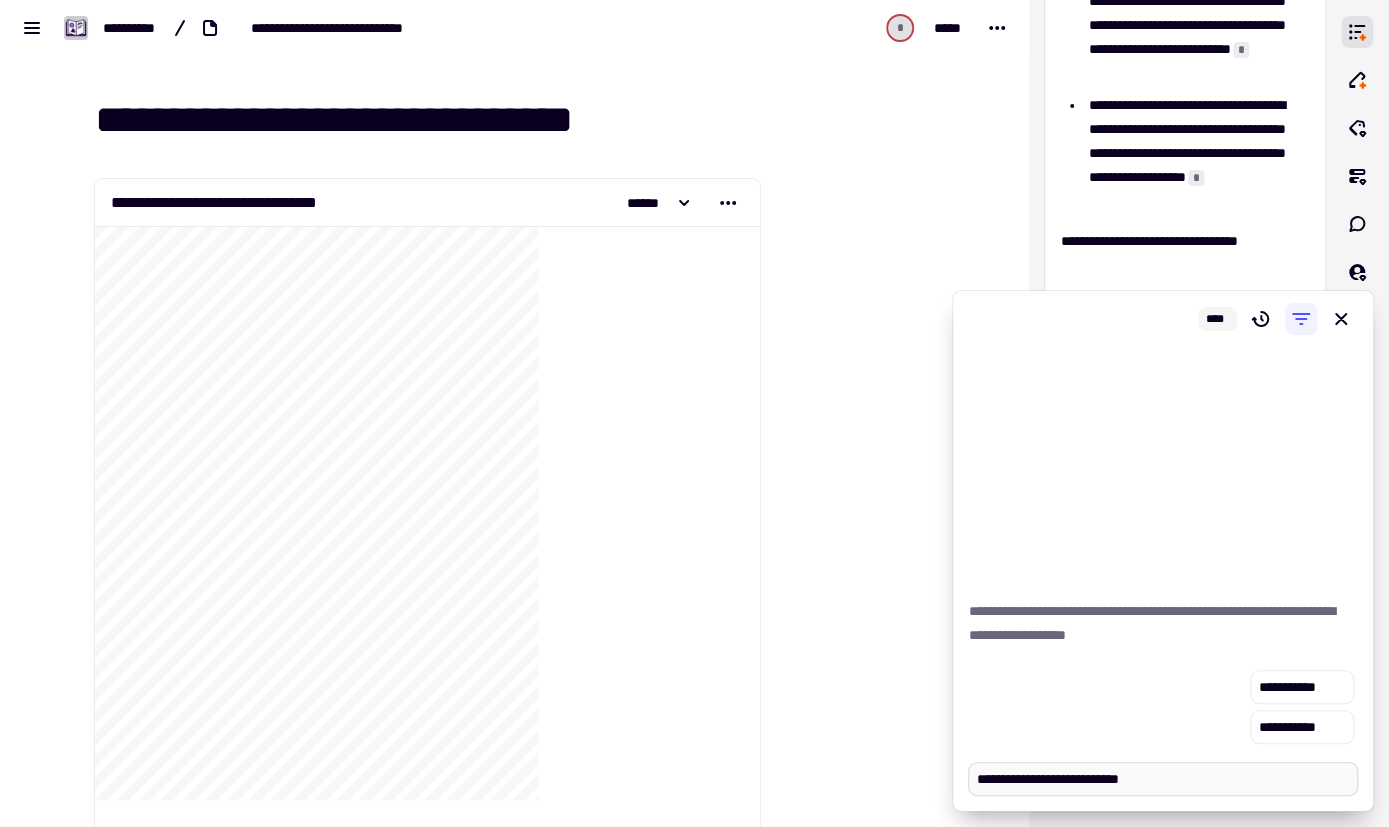 type on "**********" 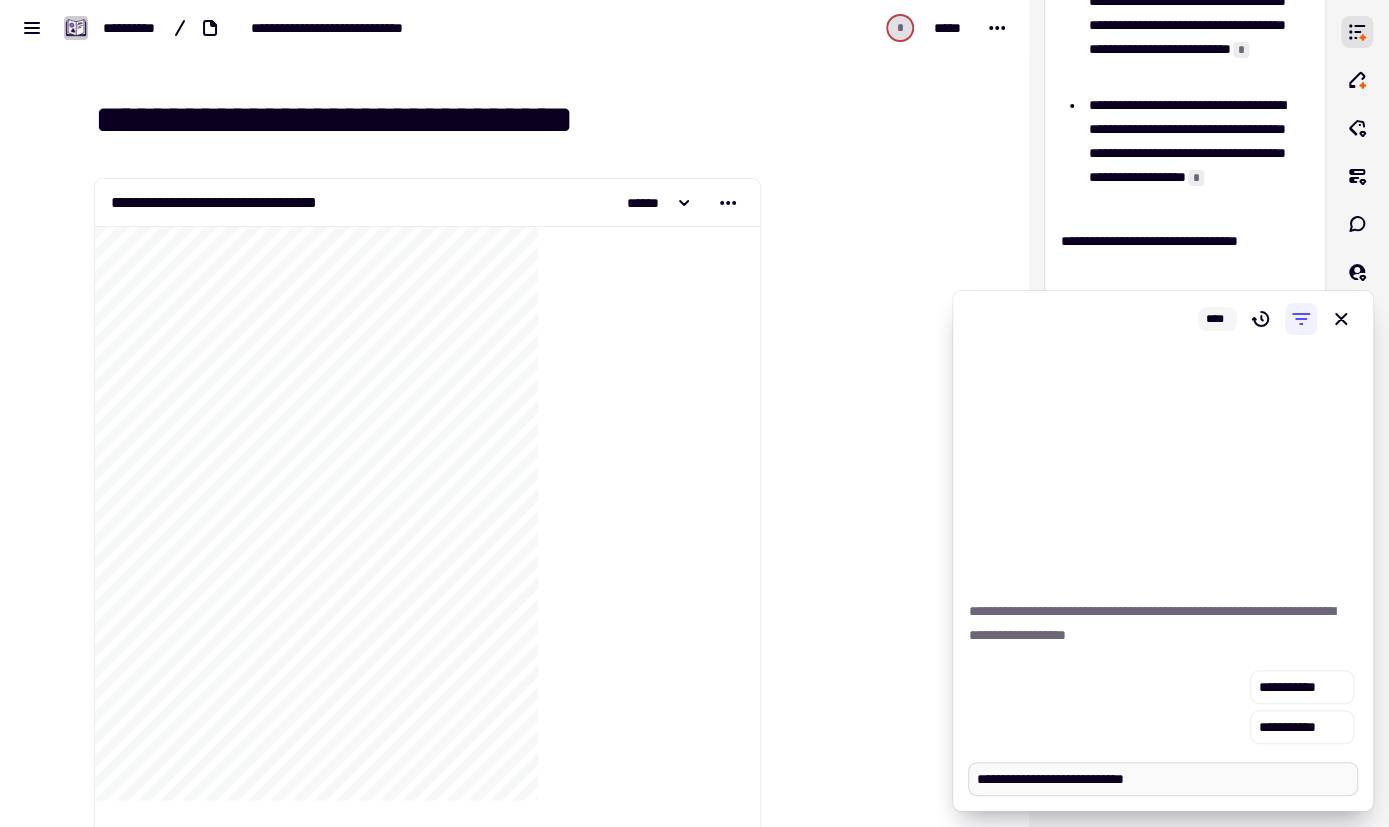 type on "*" 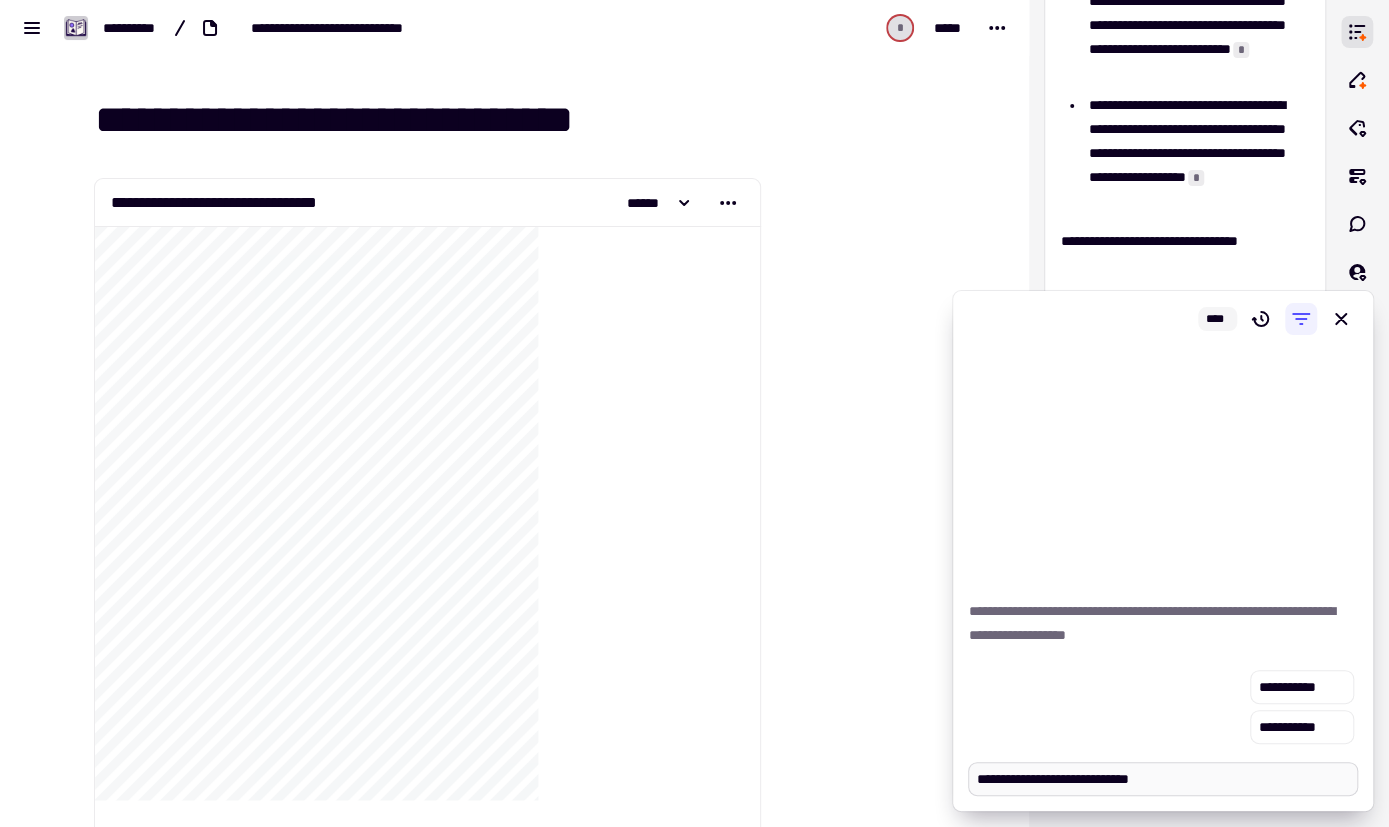 type on "*" 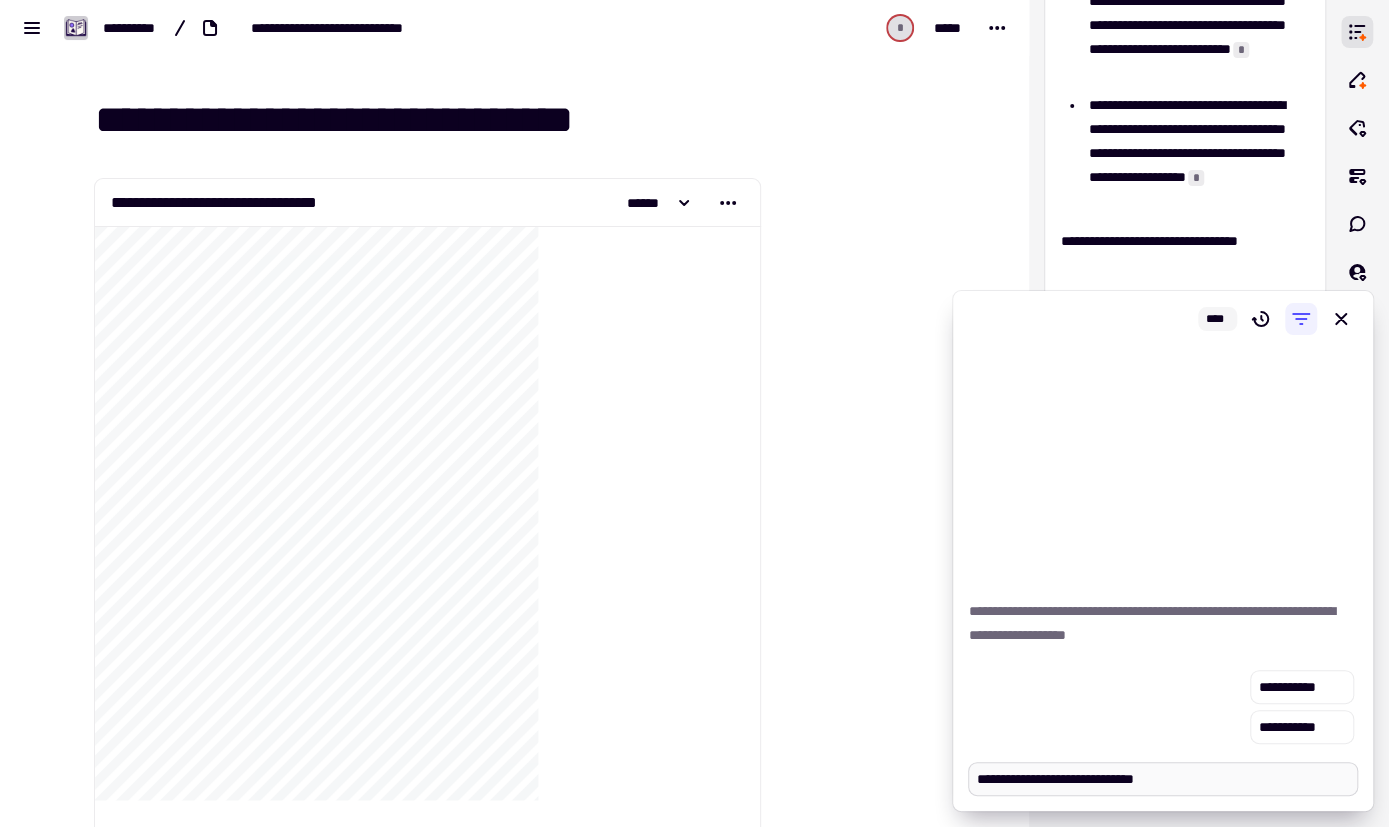 type on "*" 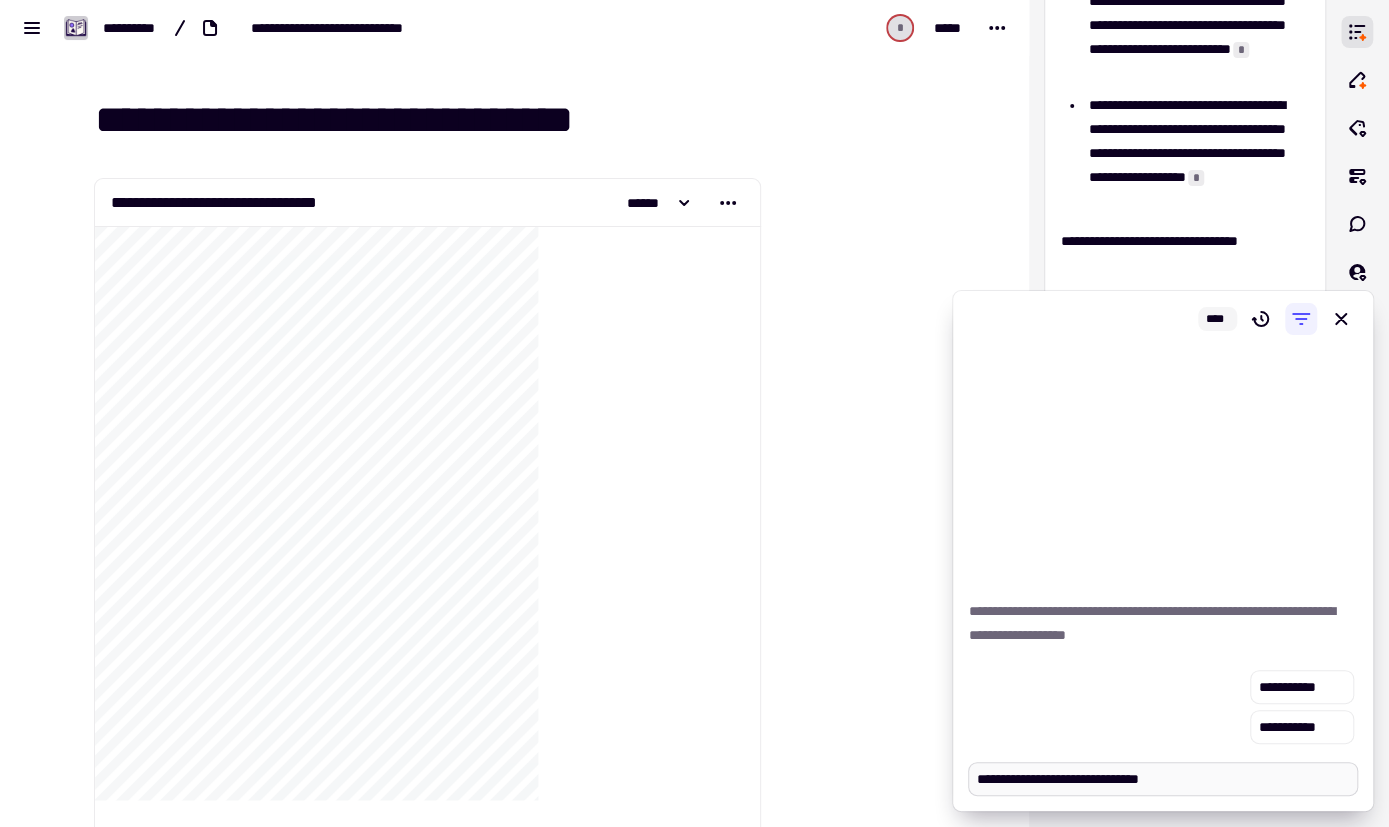 type on "*" 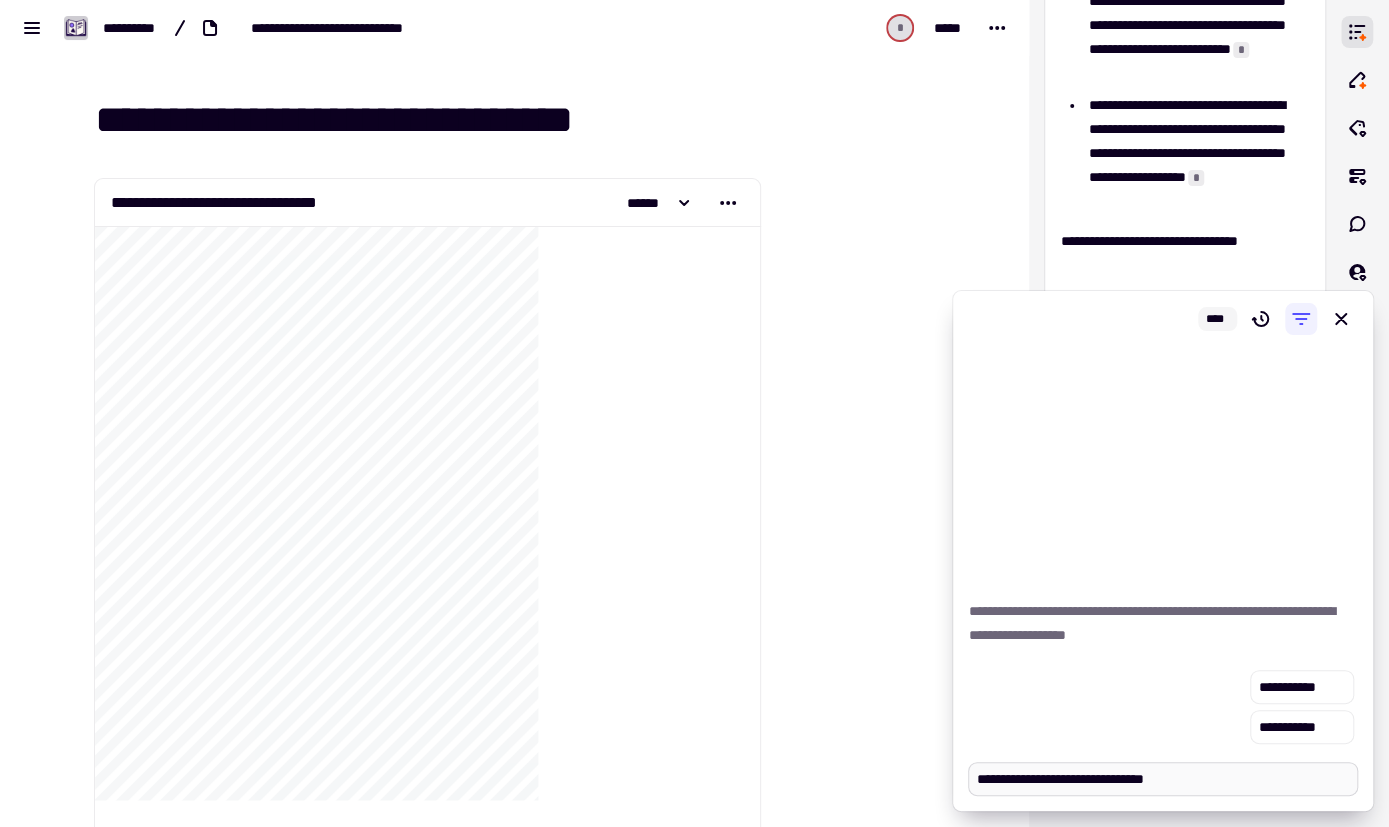 type on "*" 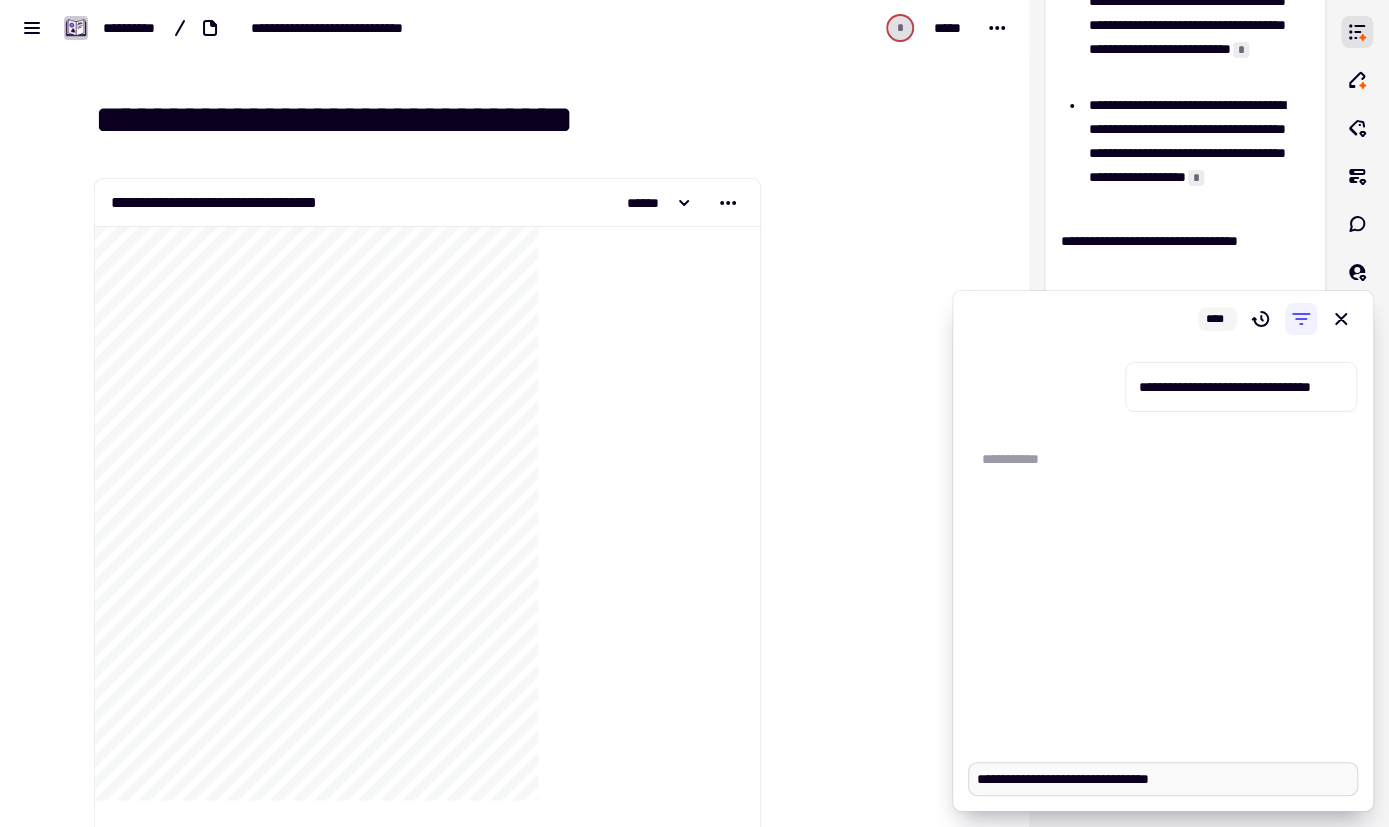 type on "*" 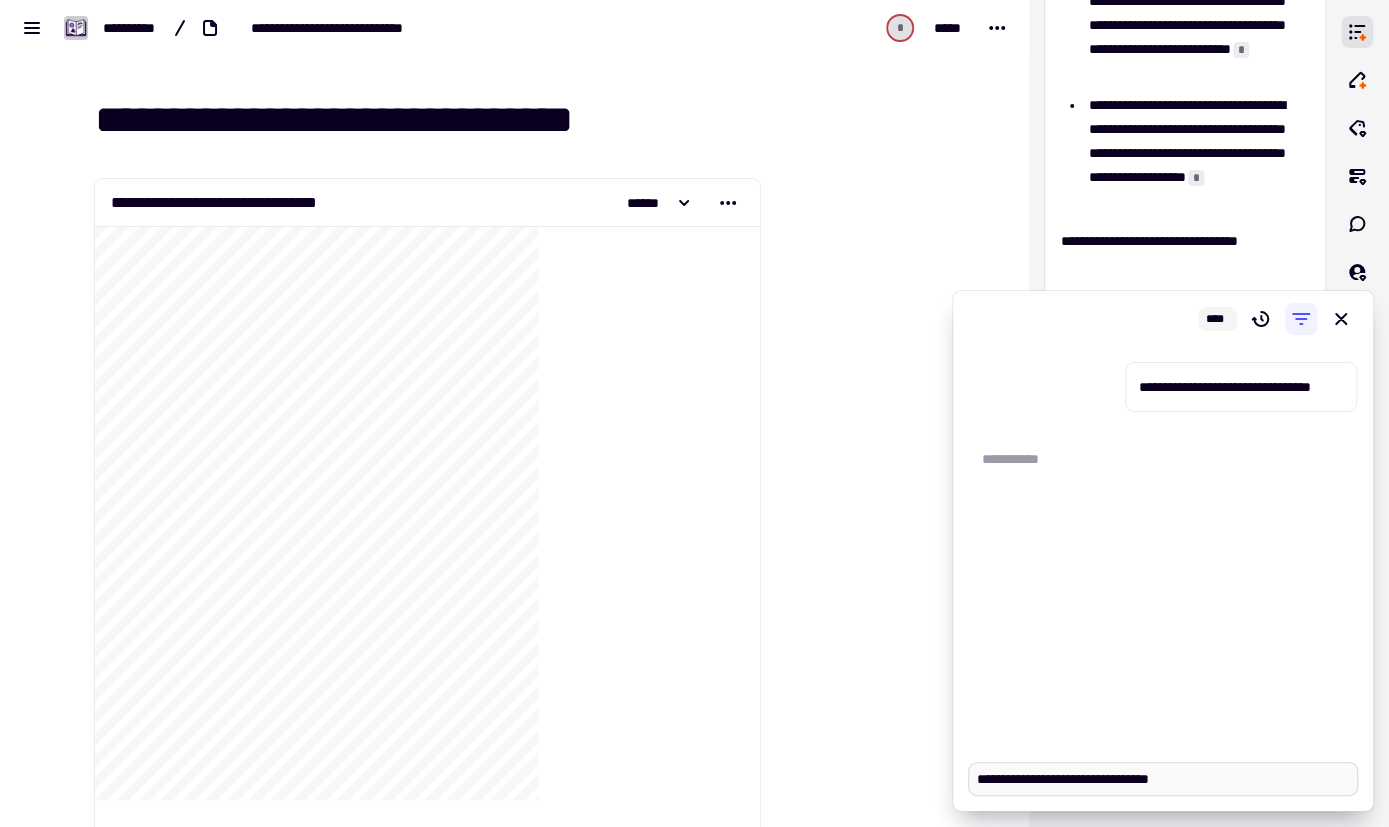 type 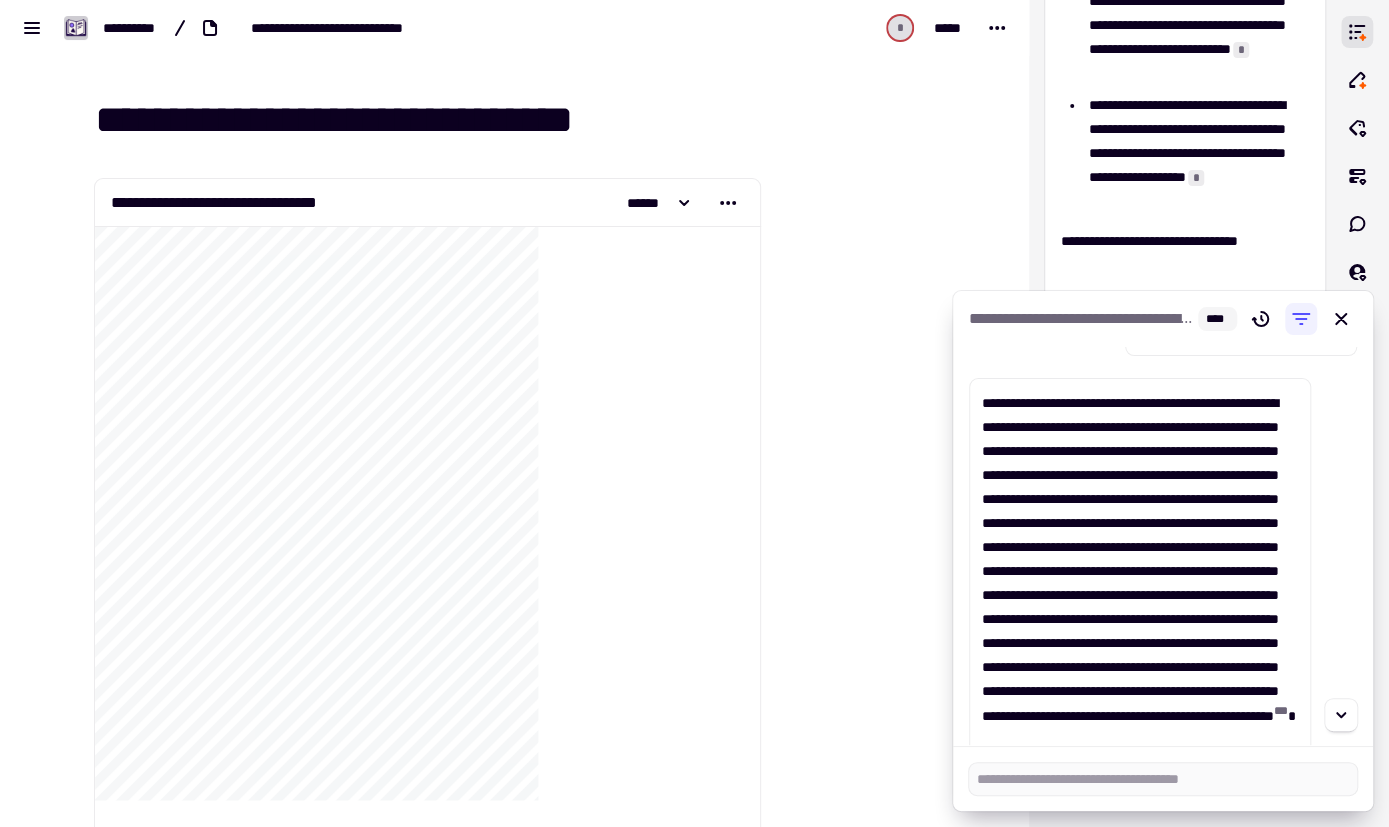 click on "**********" at bounding box center (1163, 546) 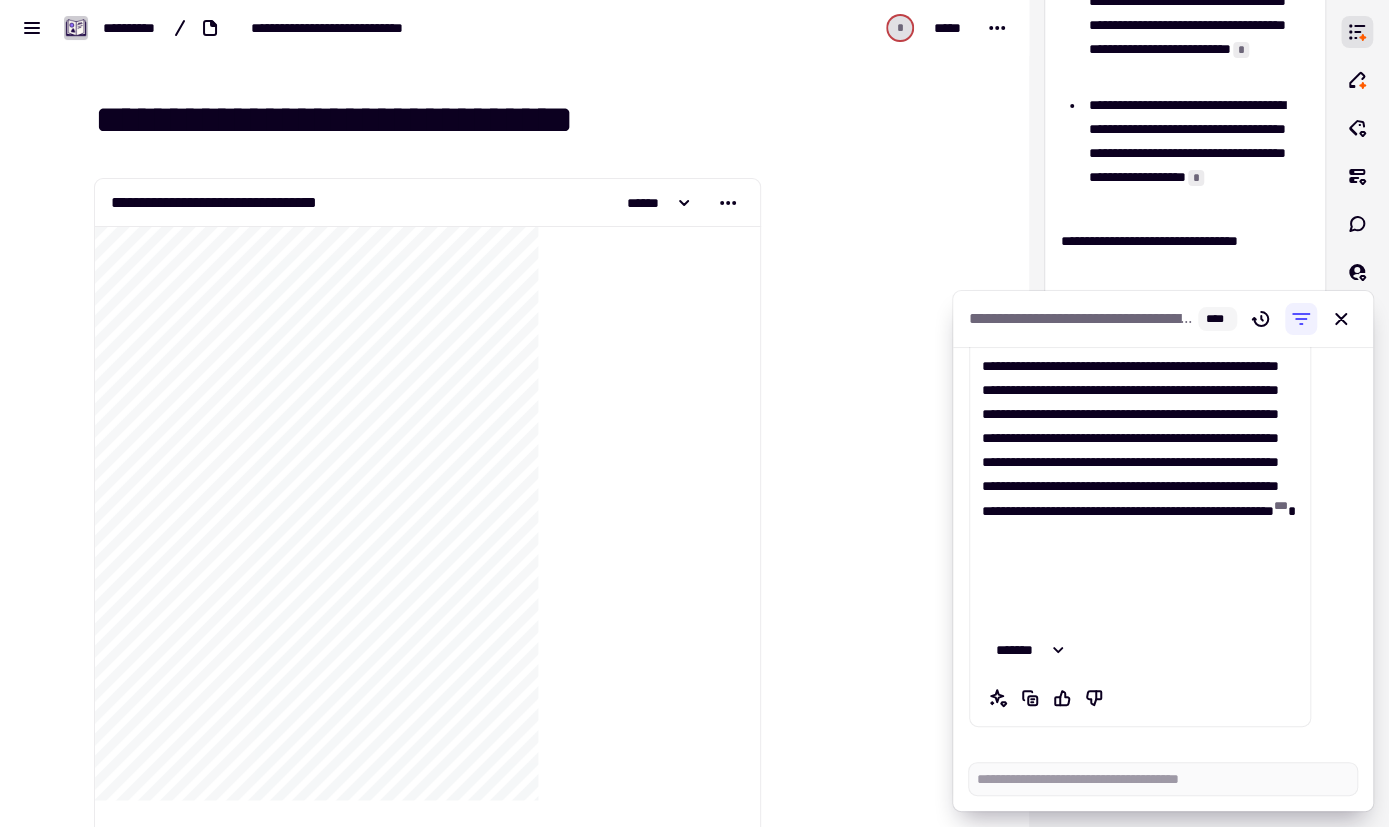 scroll, scrollTop: 266, scrollLeft: 0, axis: vertical 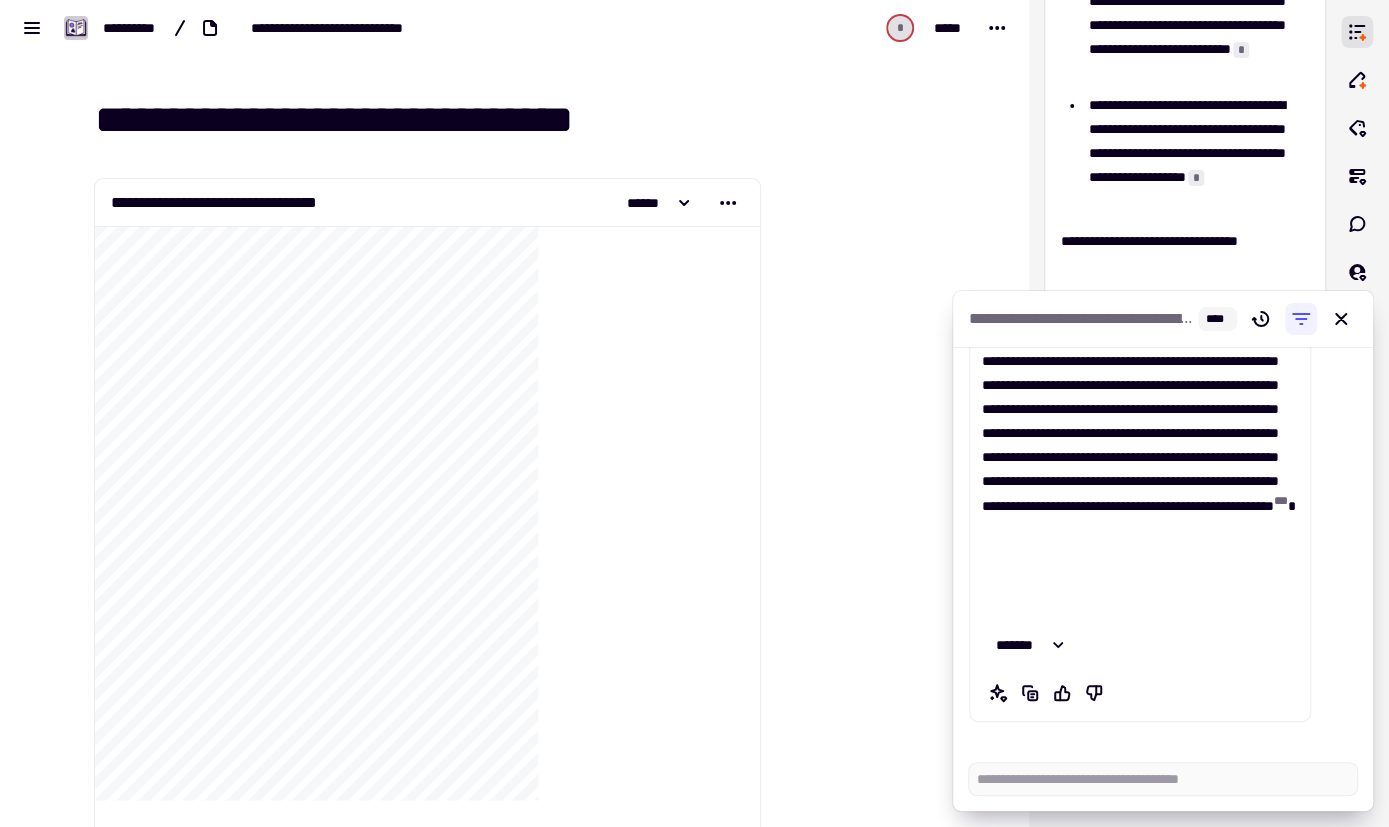 click on "**********" at bounding box center (1163, 546) 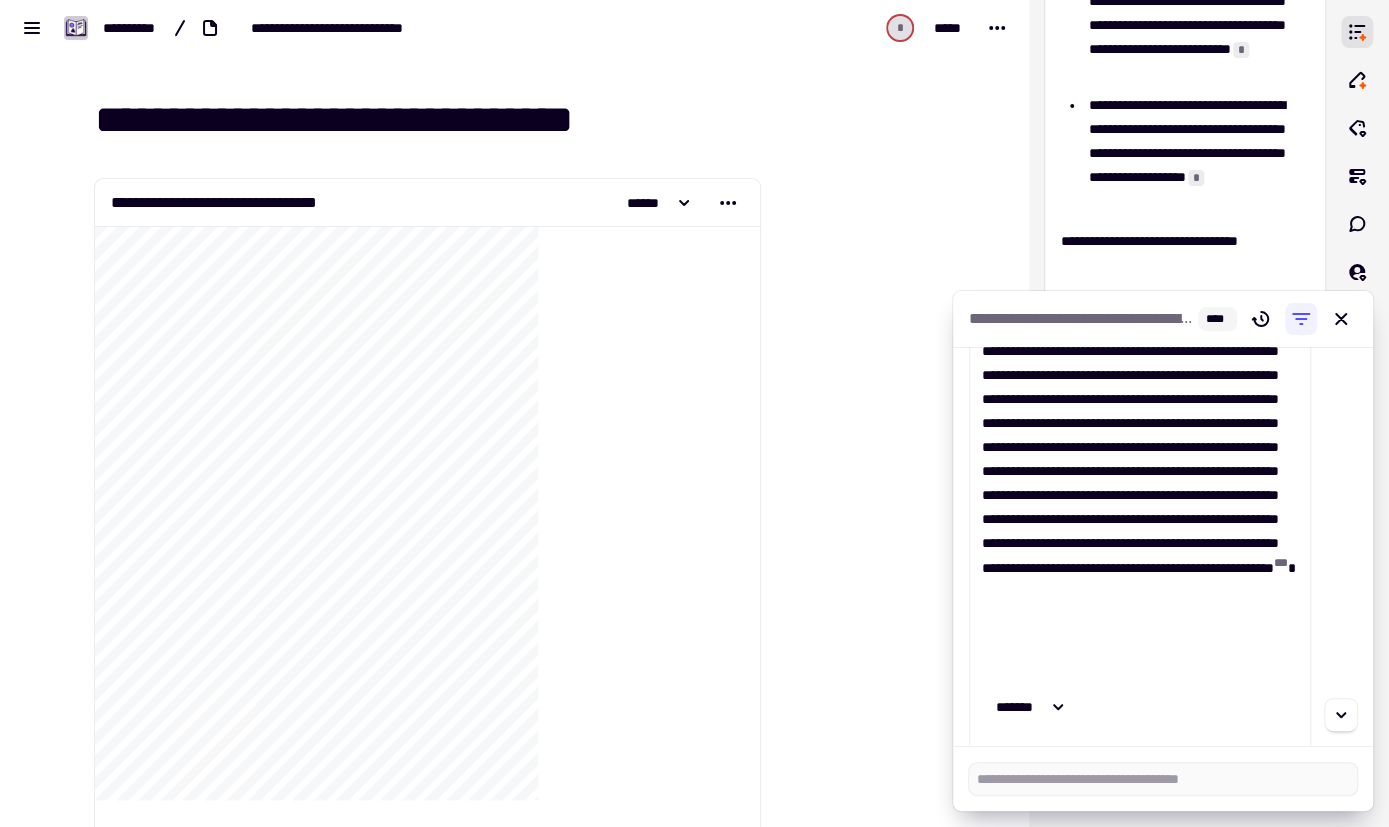 click on "**********" at bounding box center (1163, 546) 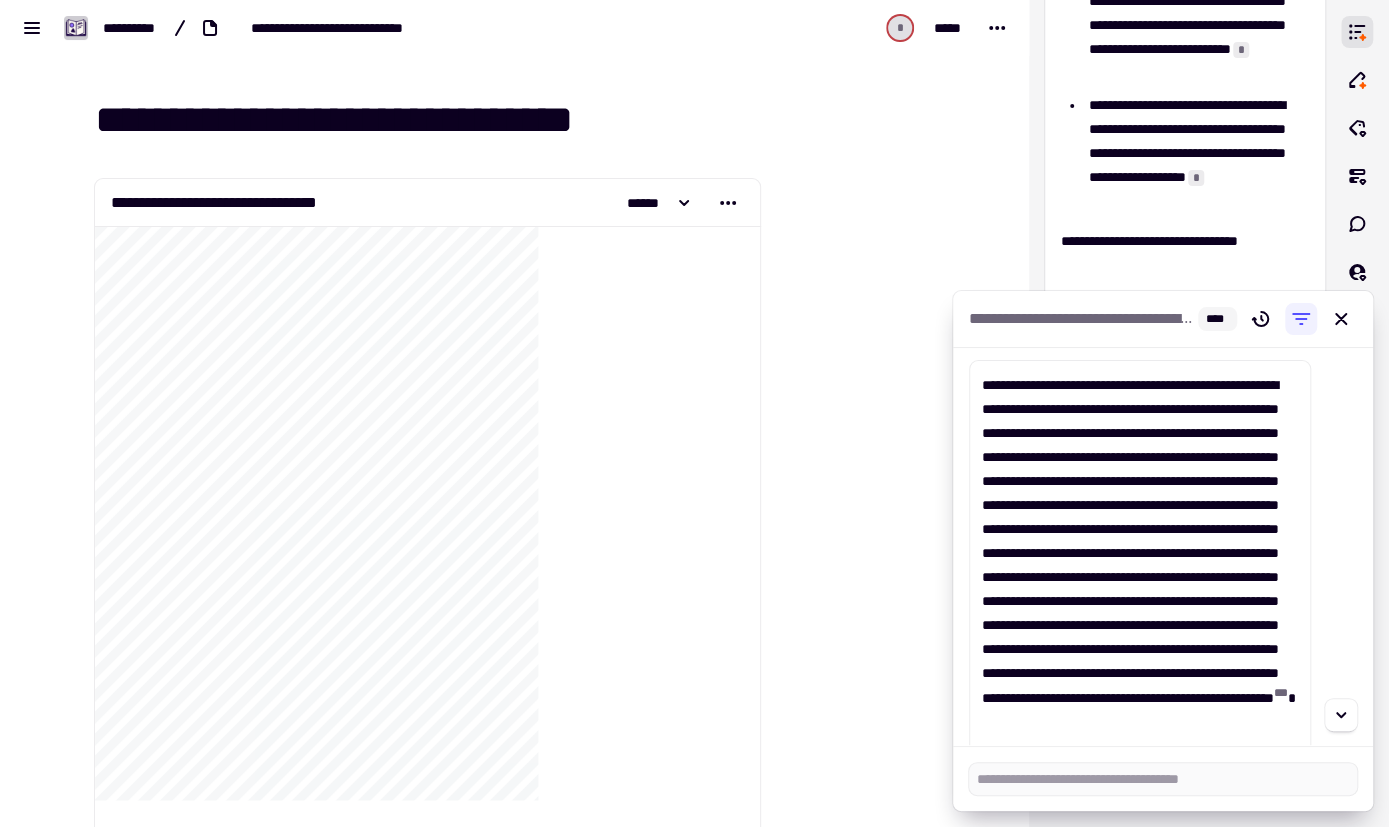 scroll, scrollTop: 6, scrollLeft: 0, axis: vertical 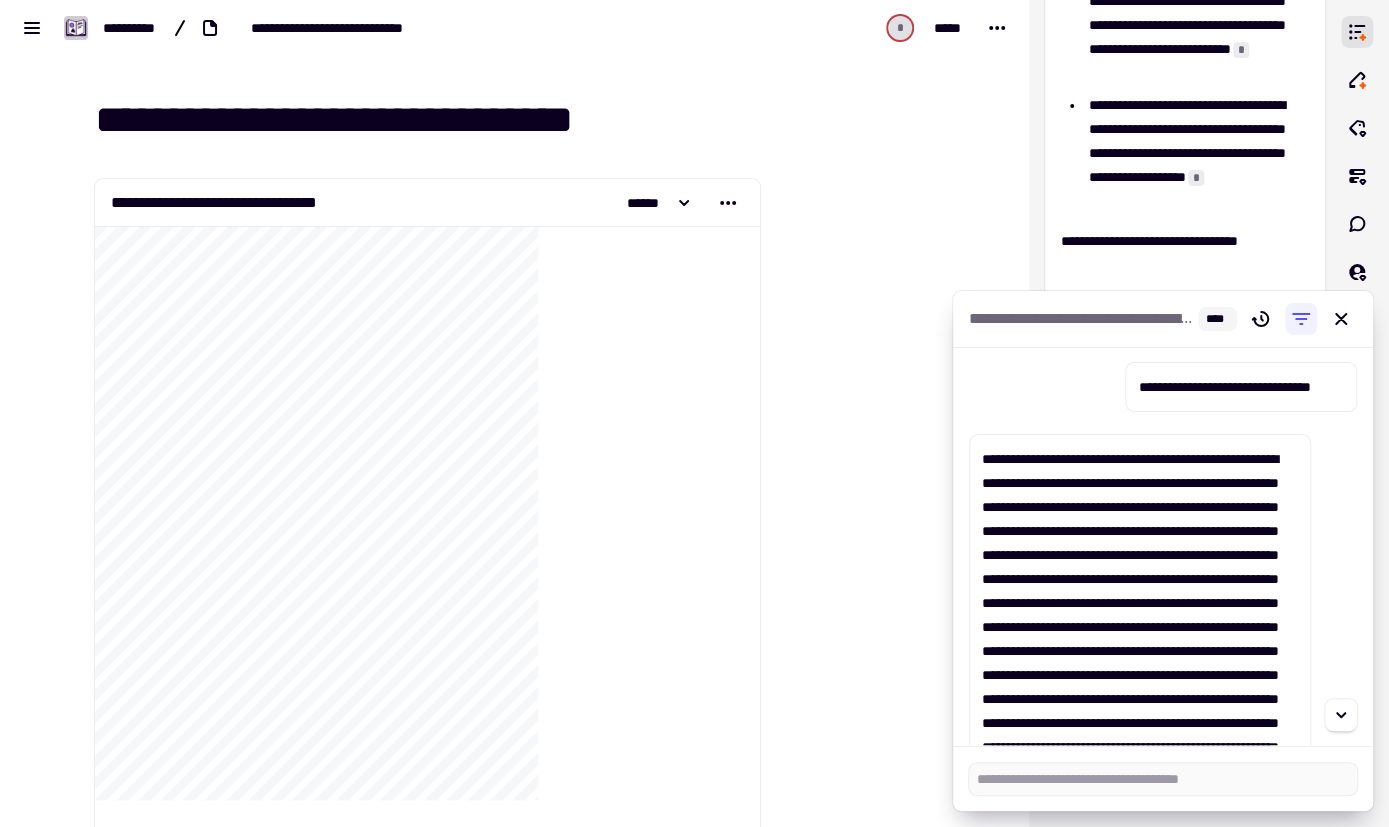 click on "**********" at bounding box center [1163, 546] 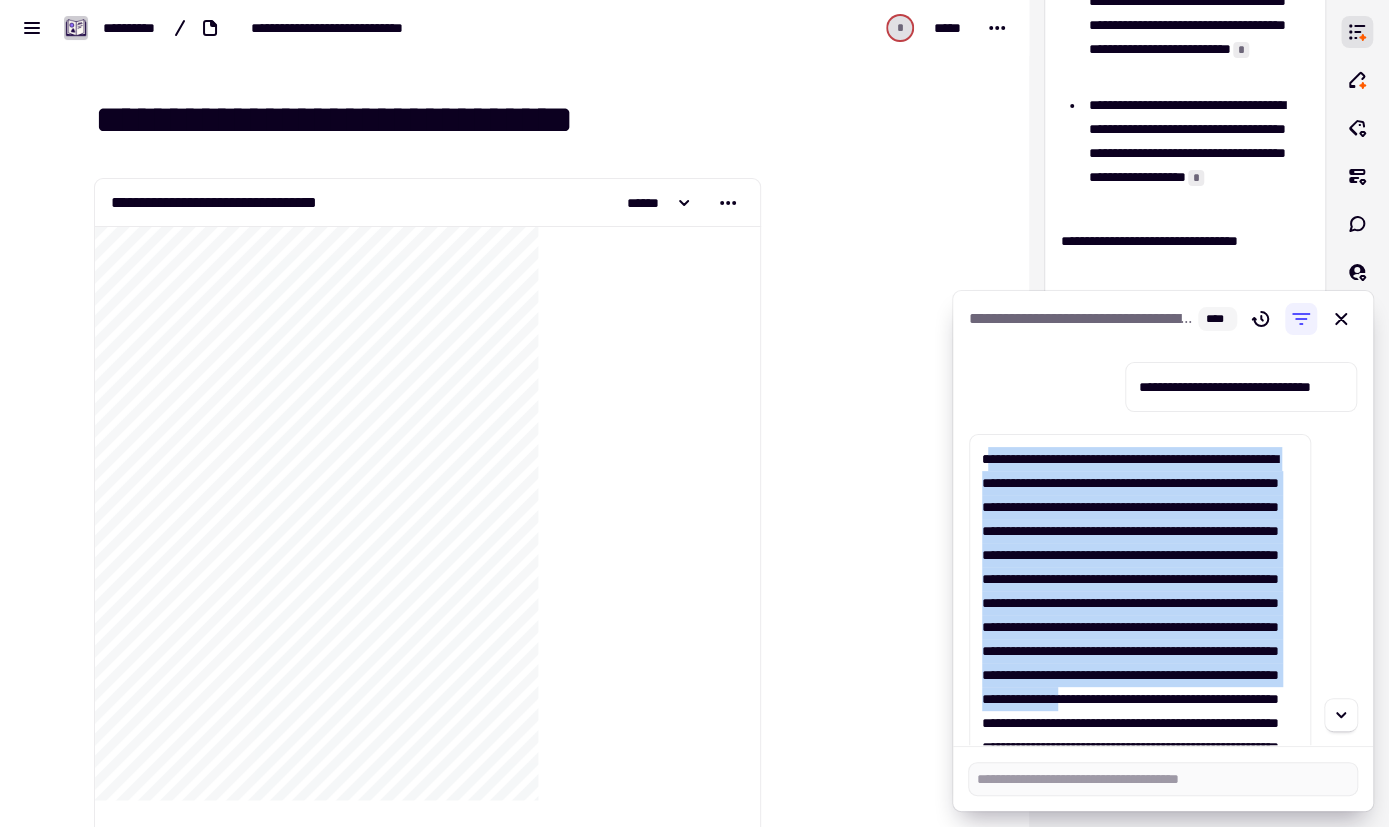 drag, startPoint x: 986, startPoint y: 458, endPoint x: 1289, endPoint y: 737, distance: 411.8859 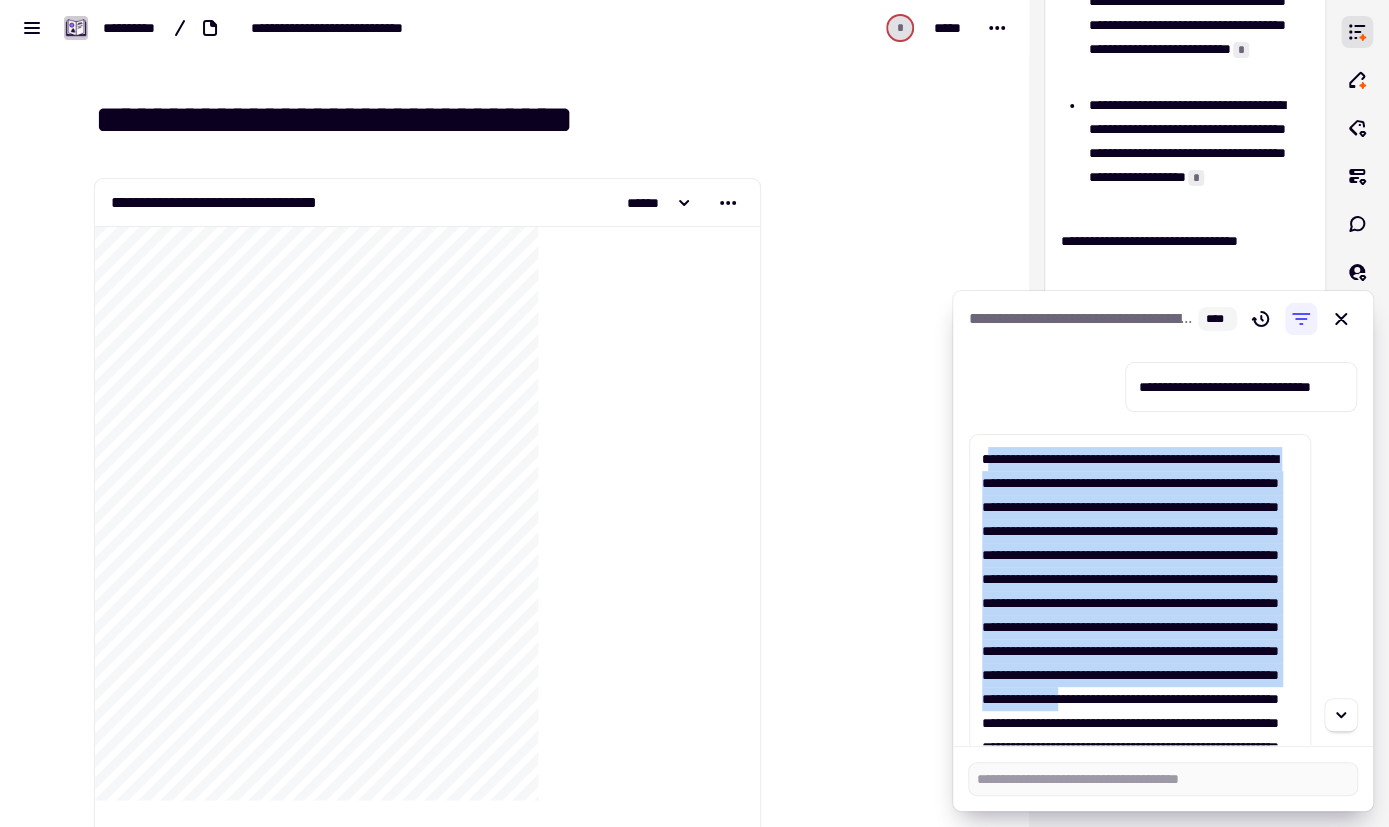 click on "**********" at bounding box center [1140, 663] 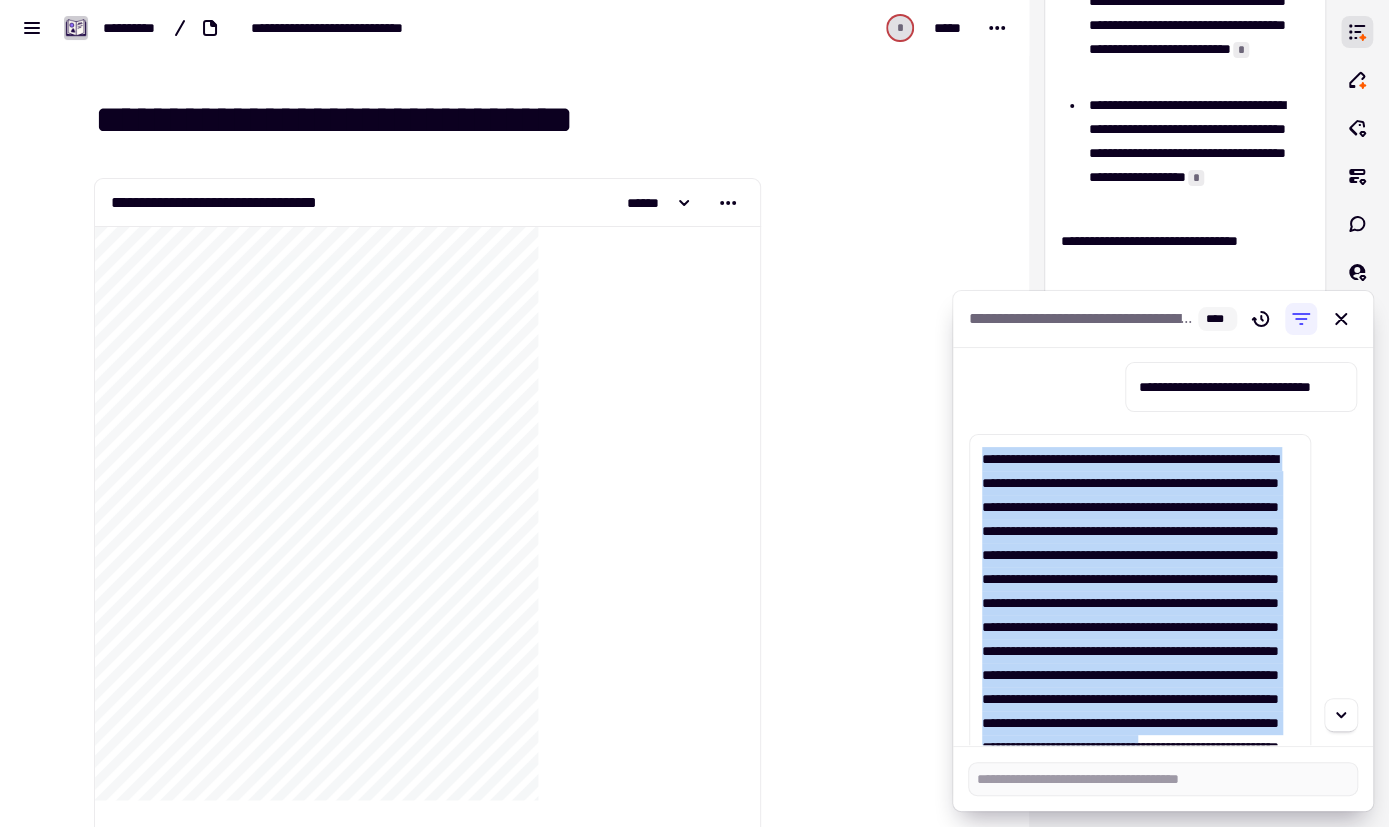 scroll, scrollTop: 266, scrollLeft: 0, axis: vertical 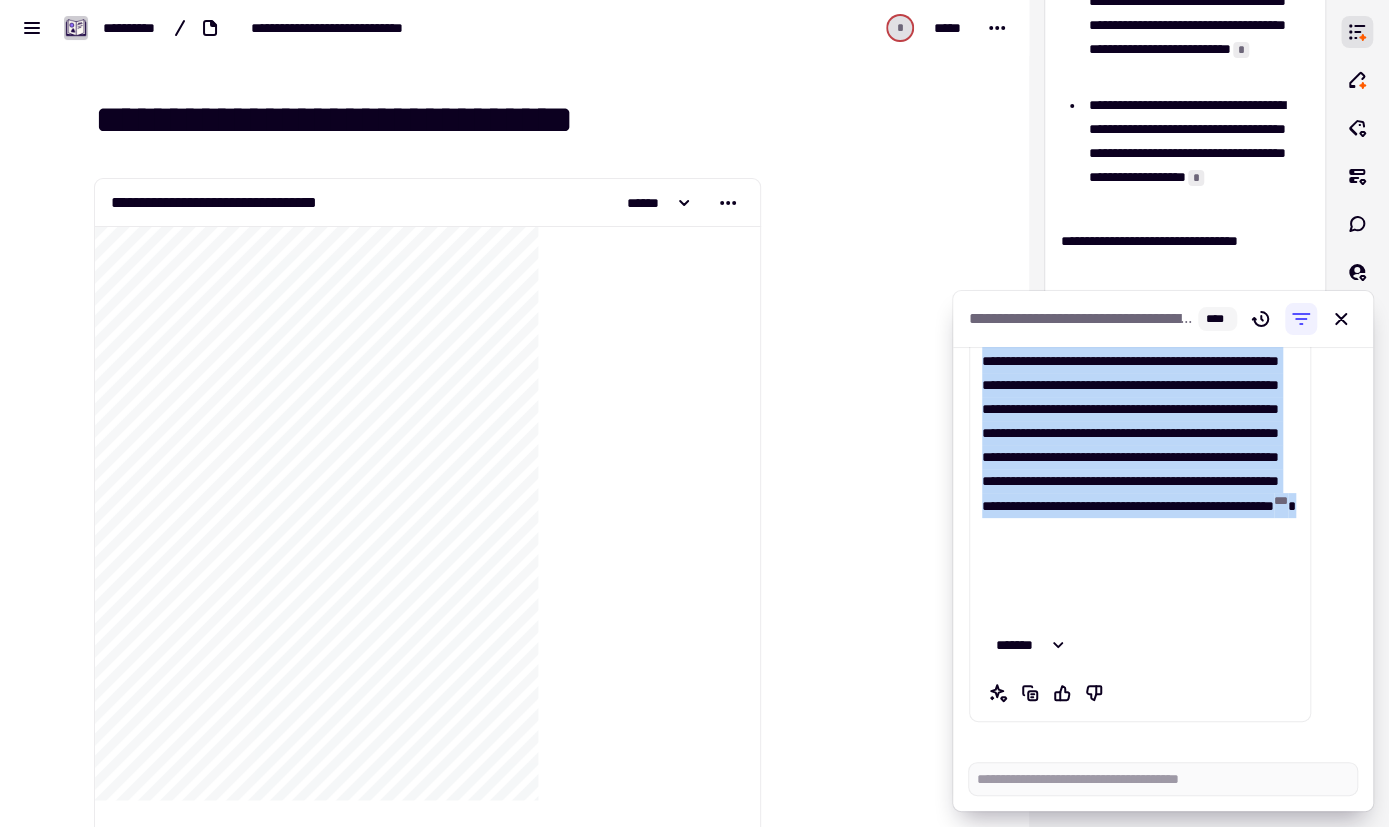 drag, startPoint x: 983, startPoint y: 454, endPoint x: 1228, endPoint y: 611, distance: 290.98798 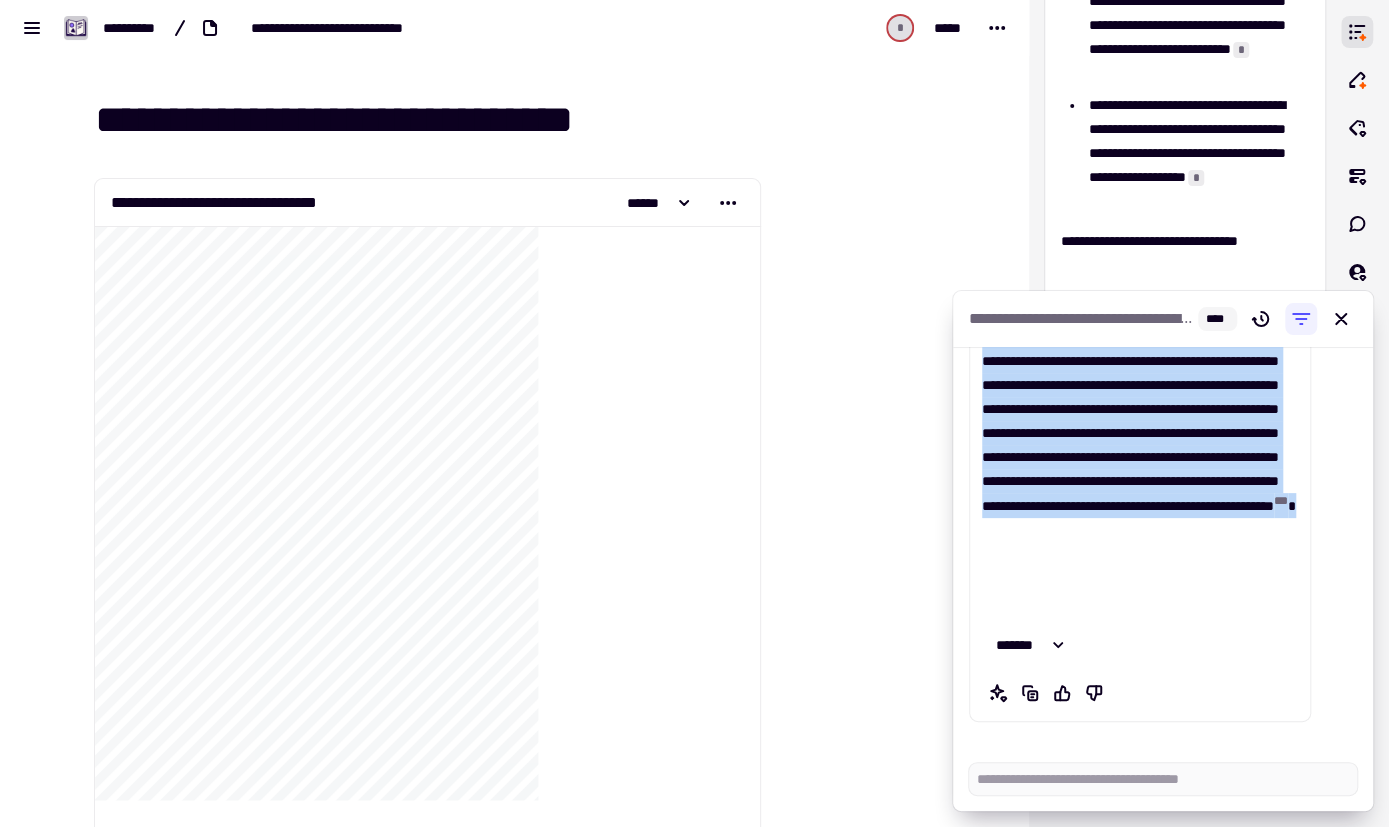 click on "**********" at bounding box center (1140, 397) 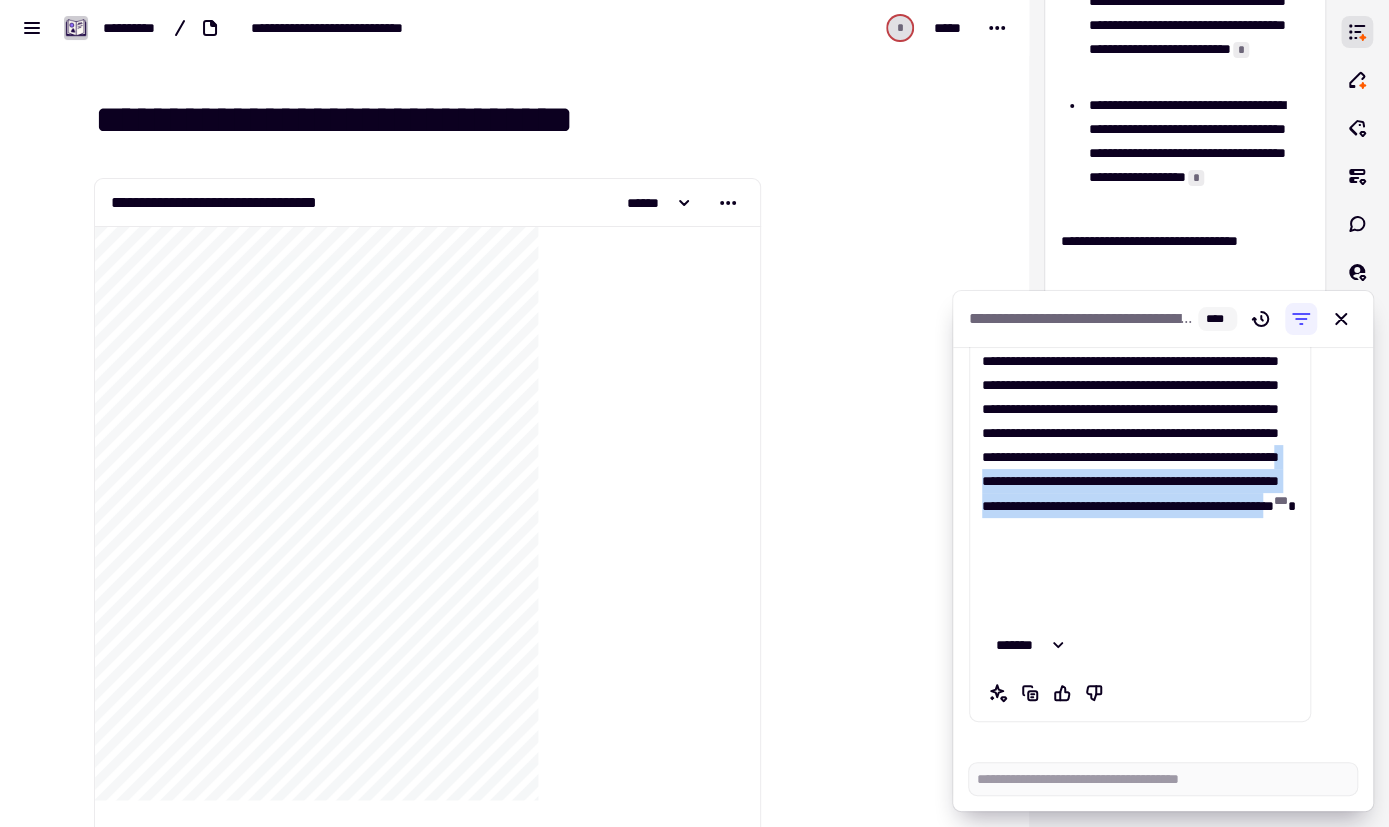 drag, startPoint x: 1155, startPoint y: 605, endPoint x: 1050, endPoint y: 541, distance: 122.967476 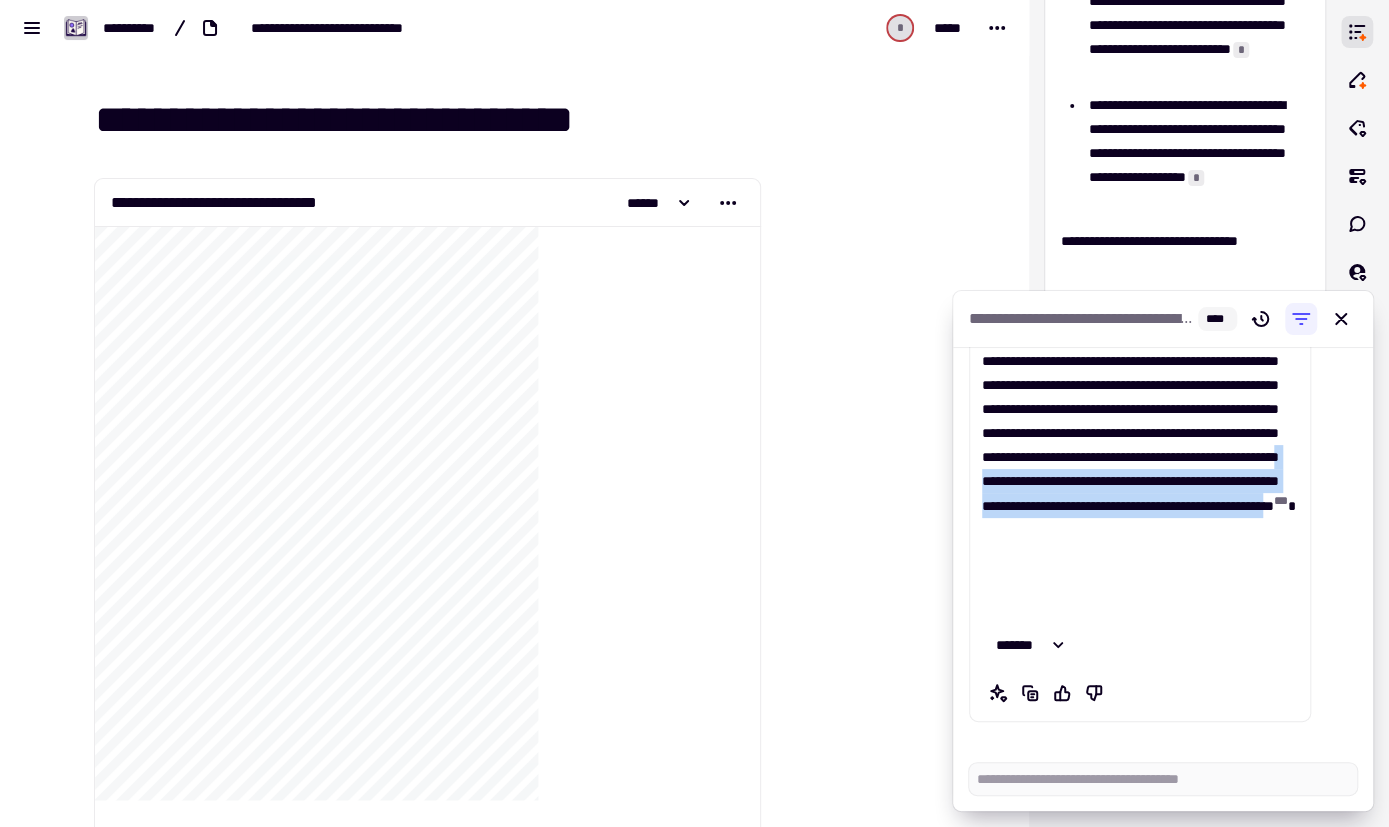 click on "**********" at bounding box center [1140, 397] 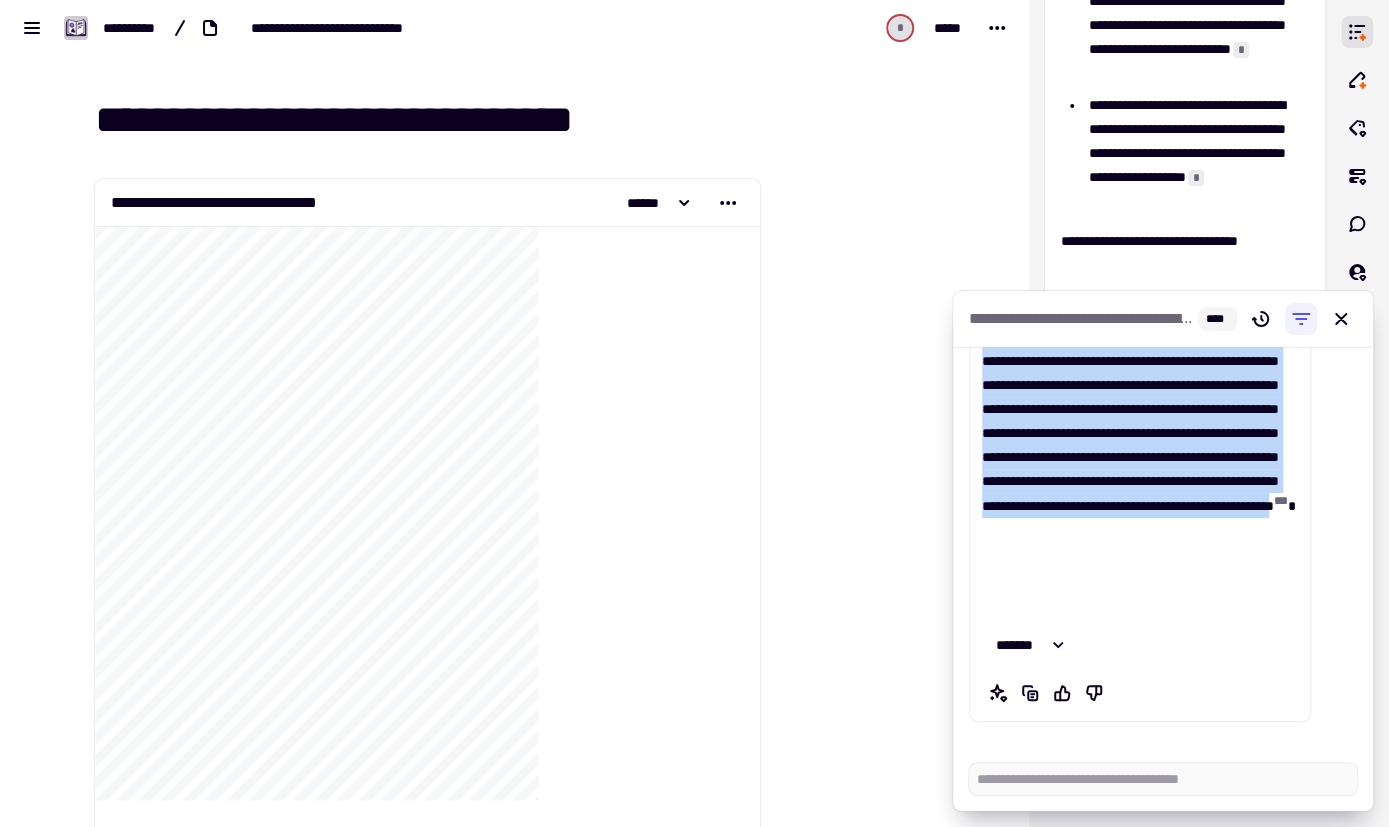 scroll, scrollTop: 107, scrollLeft: 0, axis: vertical 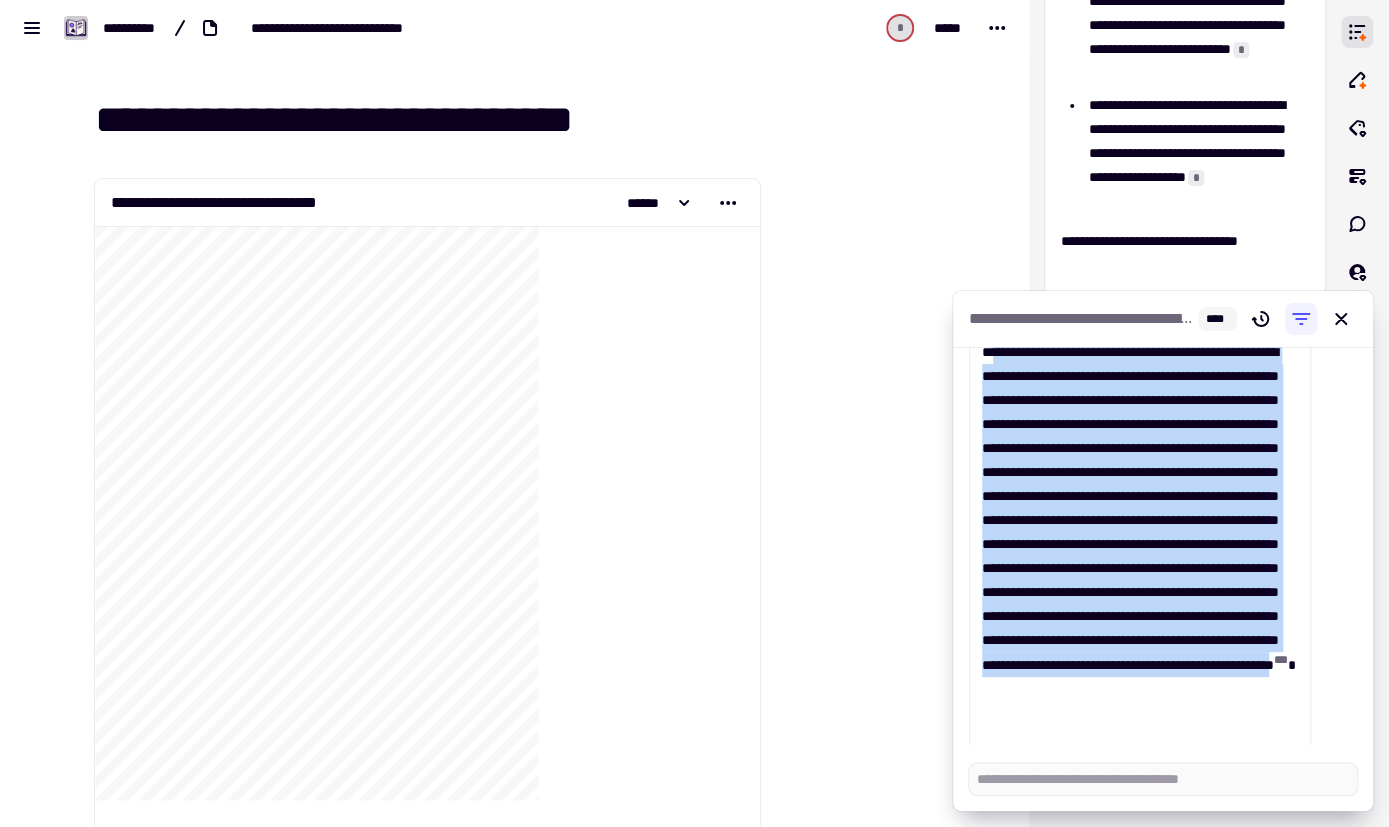 type on "*" 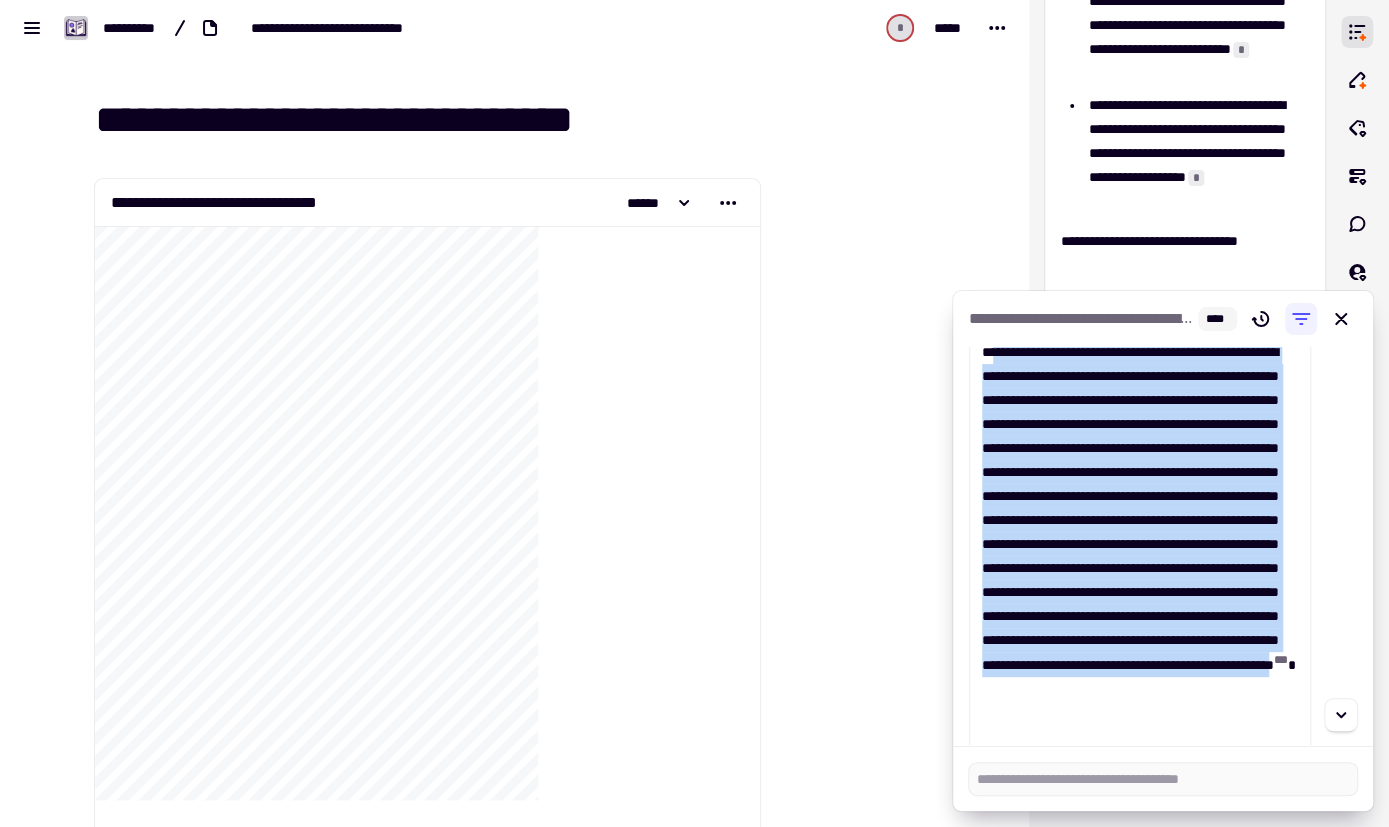 scroll, scrollTop: 0, scrollLeft: 0, axis: both 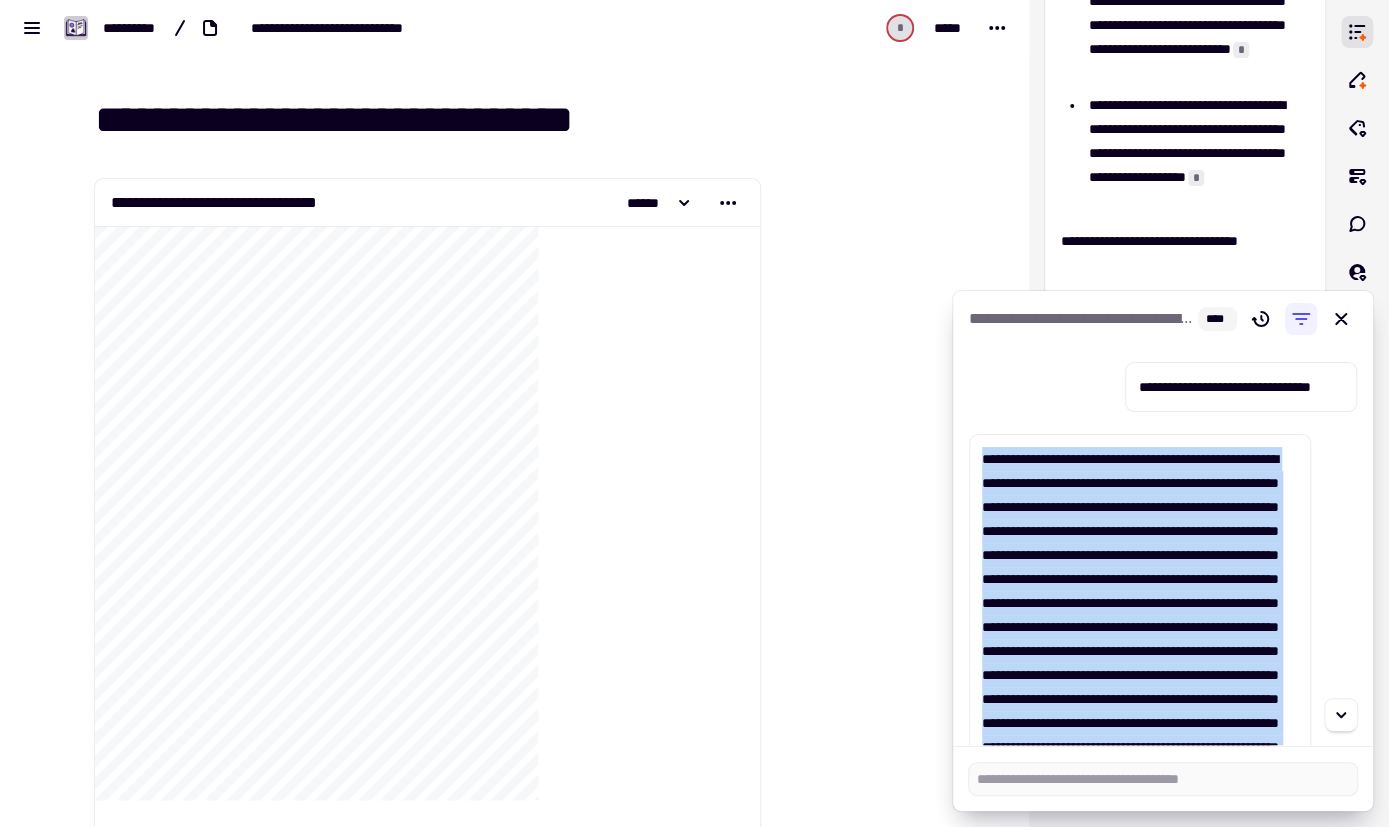 drag, startPoint x: 1160, startPoint y: 600, endPoint x: 978, endPoint y: 444, distance: 239.70816 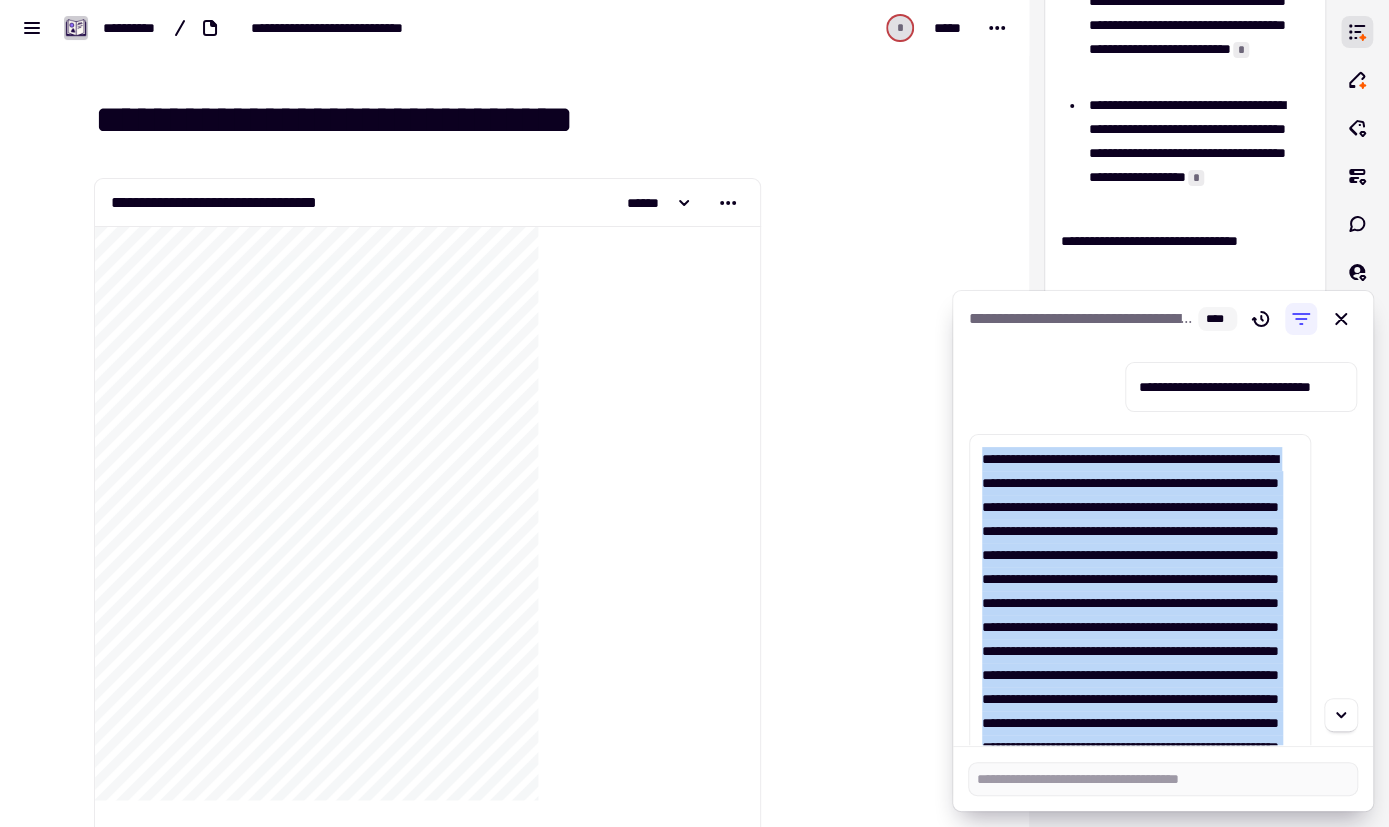 click on "**********" at bounding box center (1140, 711) 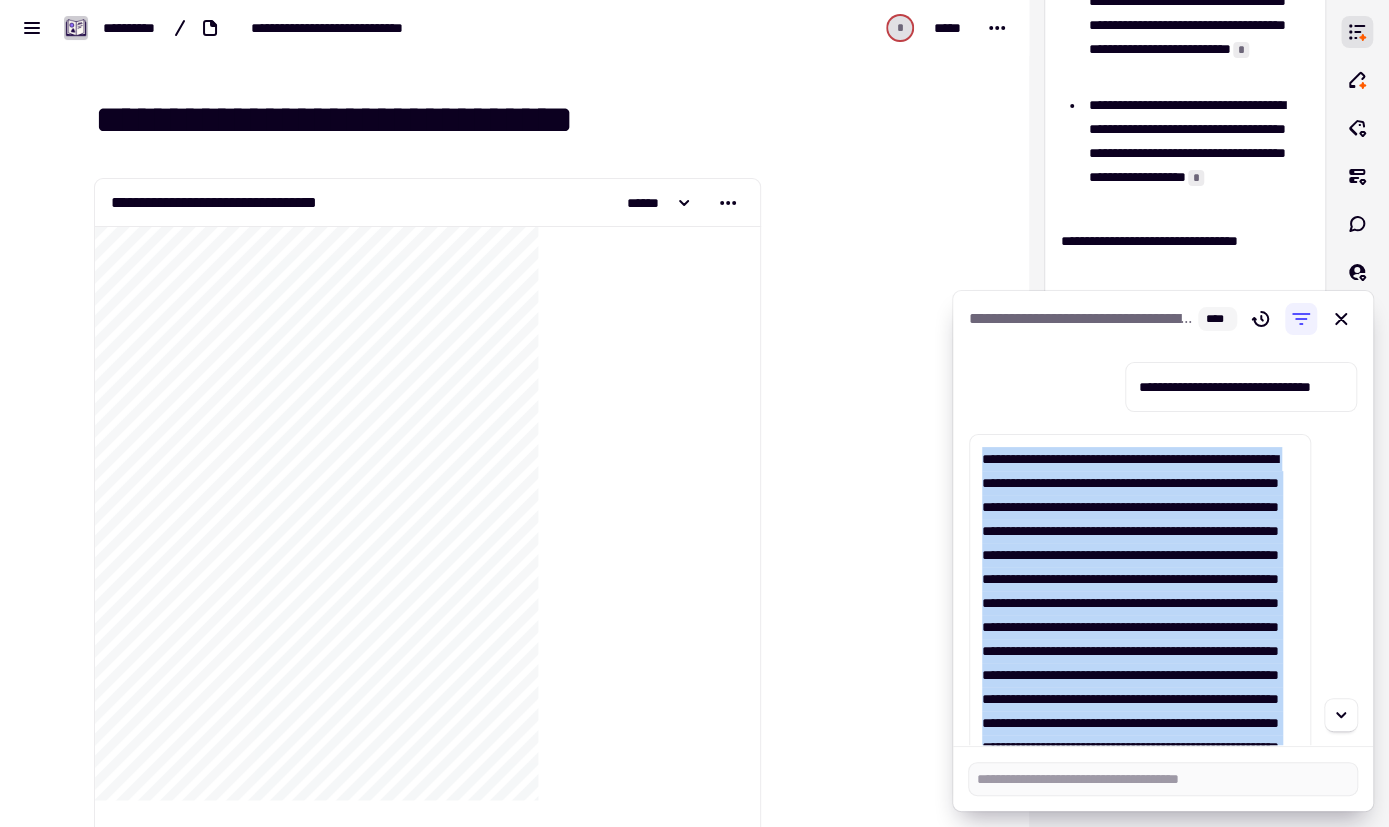 copy on "**********" 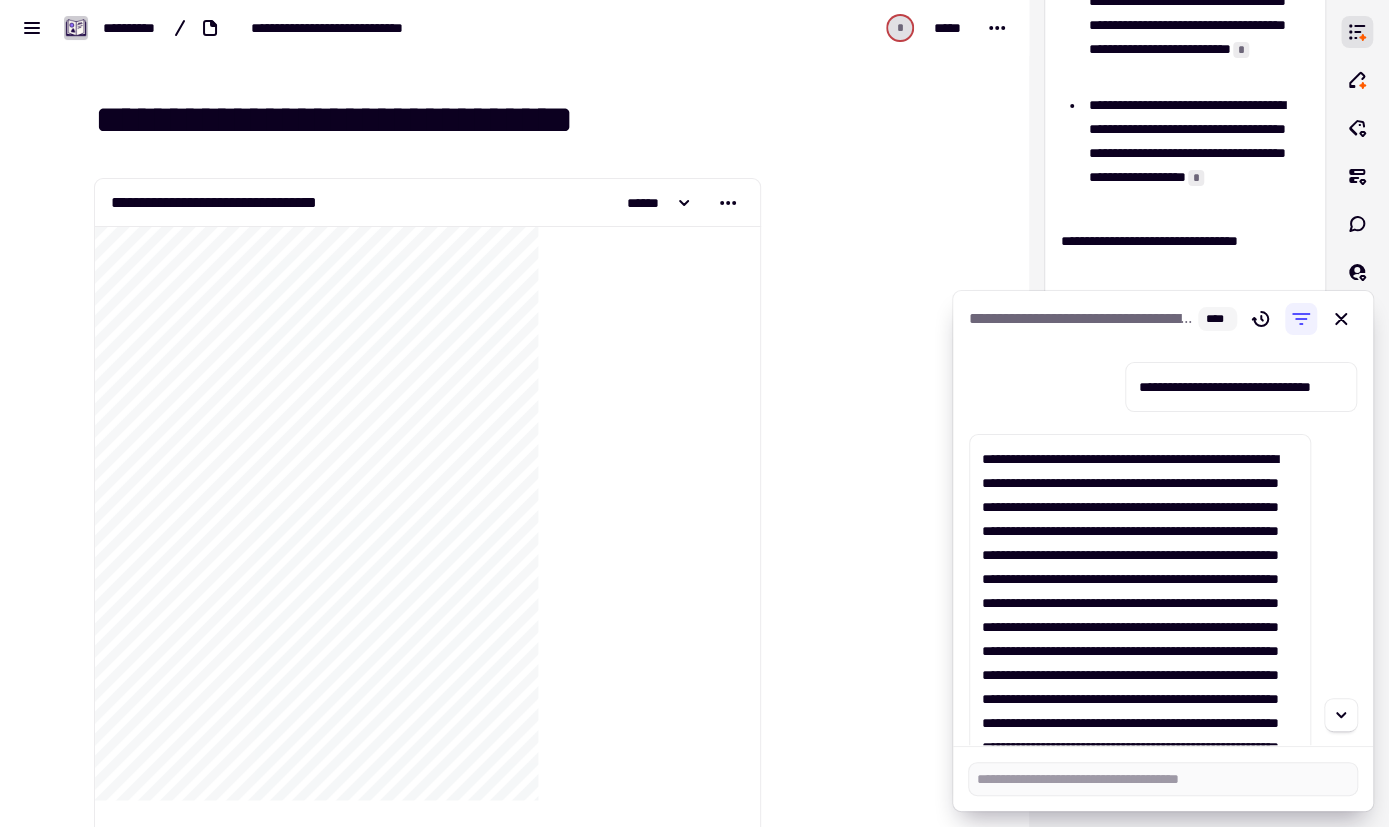 click at bounding box center (1365, 413) 